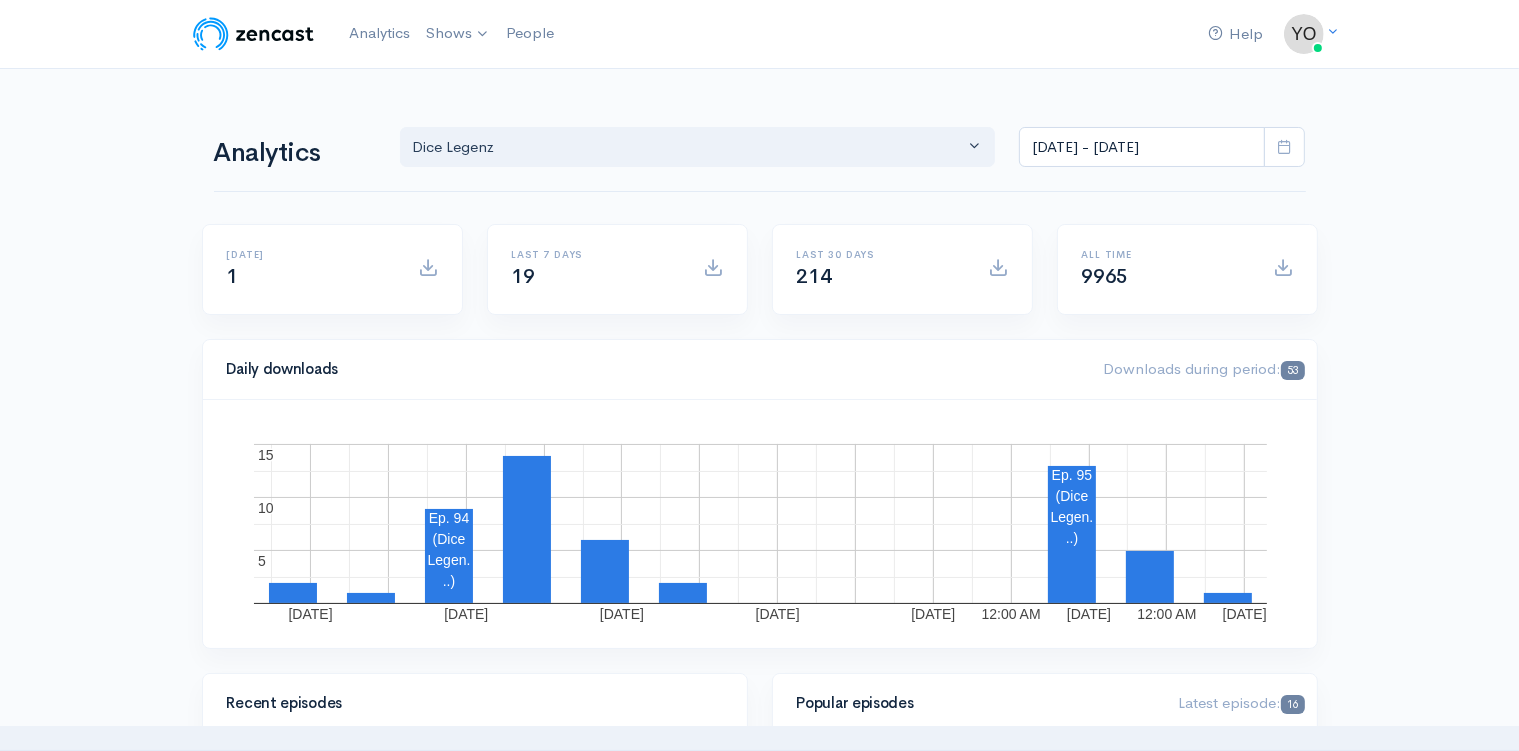 scroll, scrollTop: 0, scrollLeft: 0, axis: both 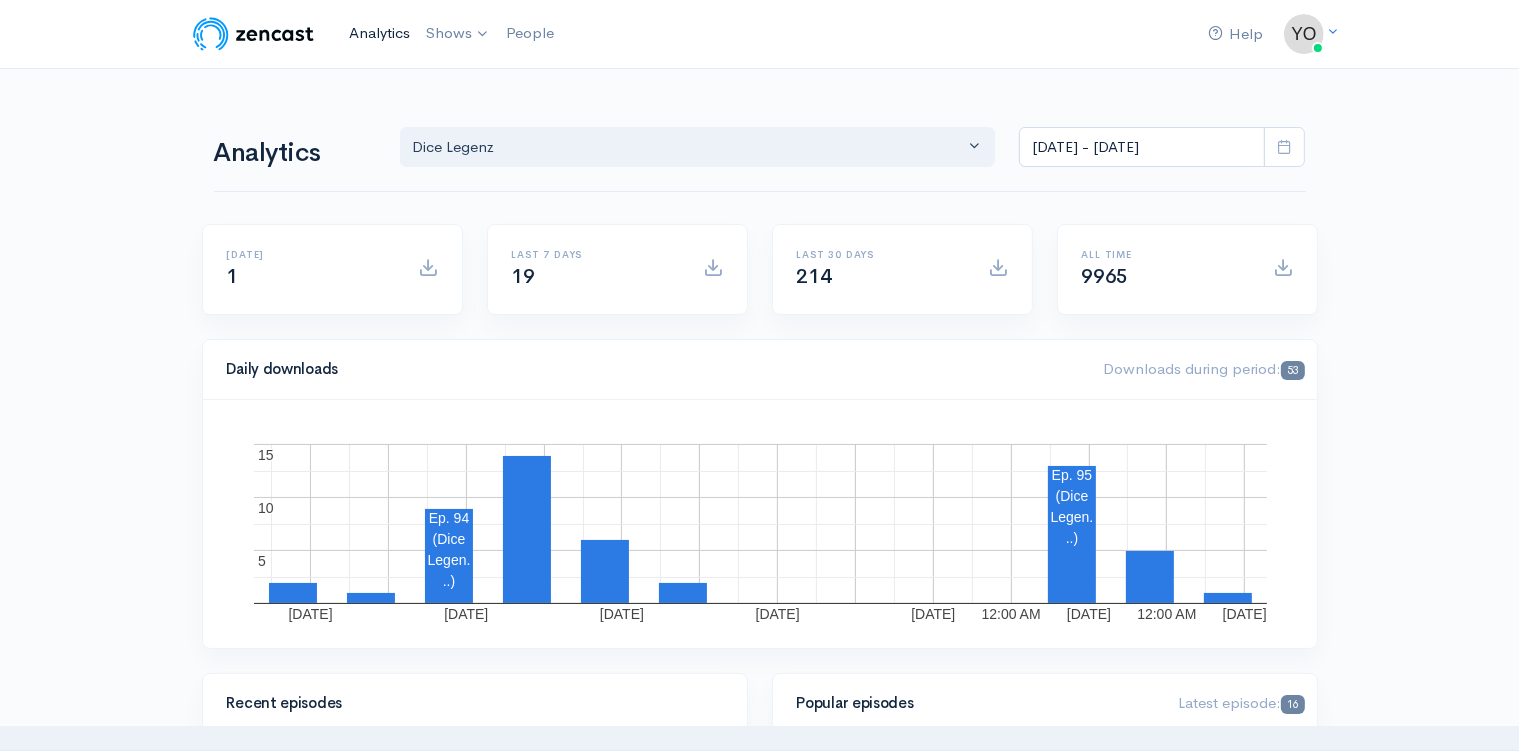 click on "Analytics" at bounding box center [379, 33] 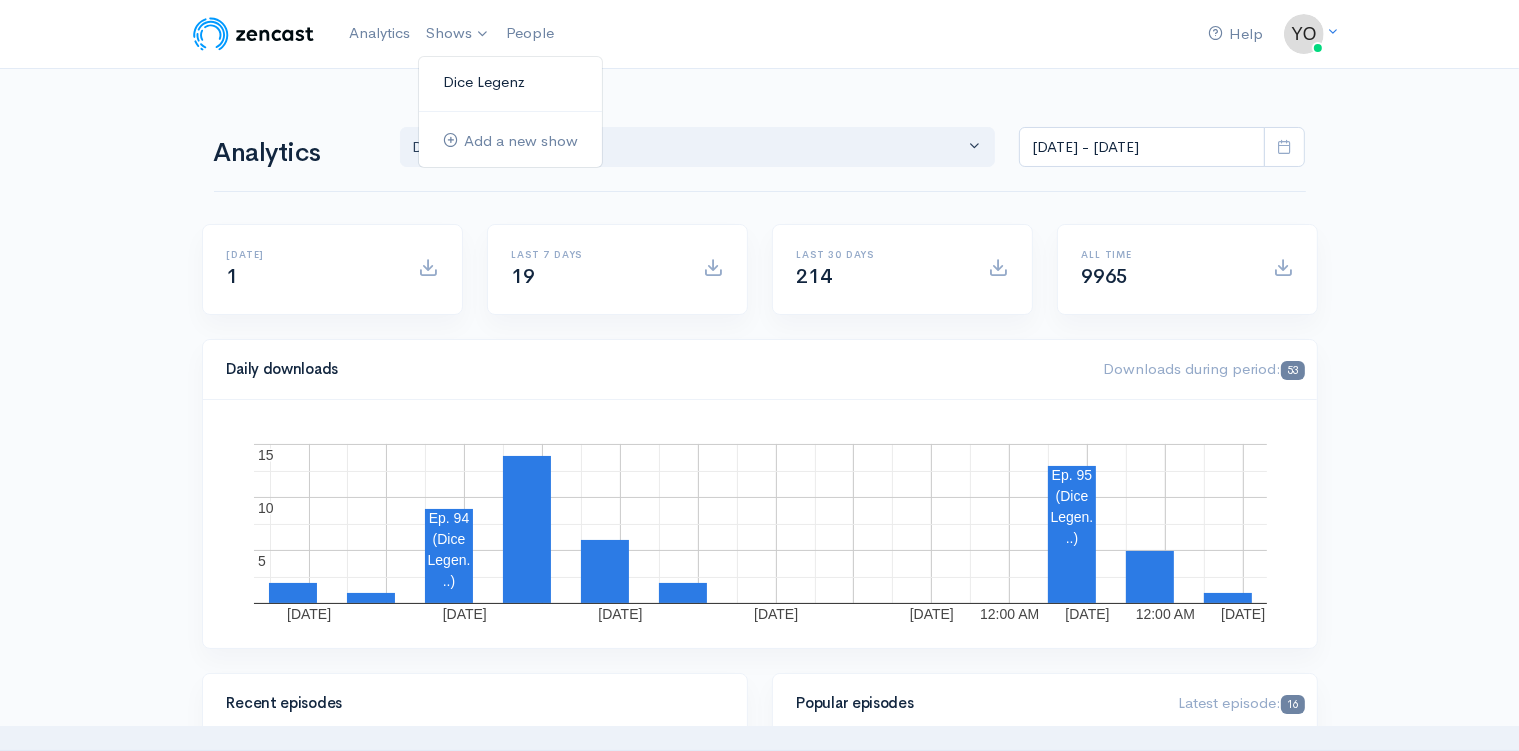 click on "Dice Legenz" at bounding box center (510, 82) 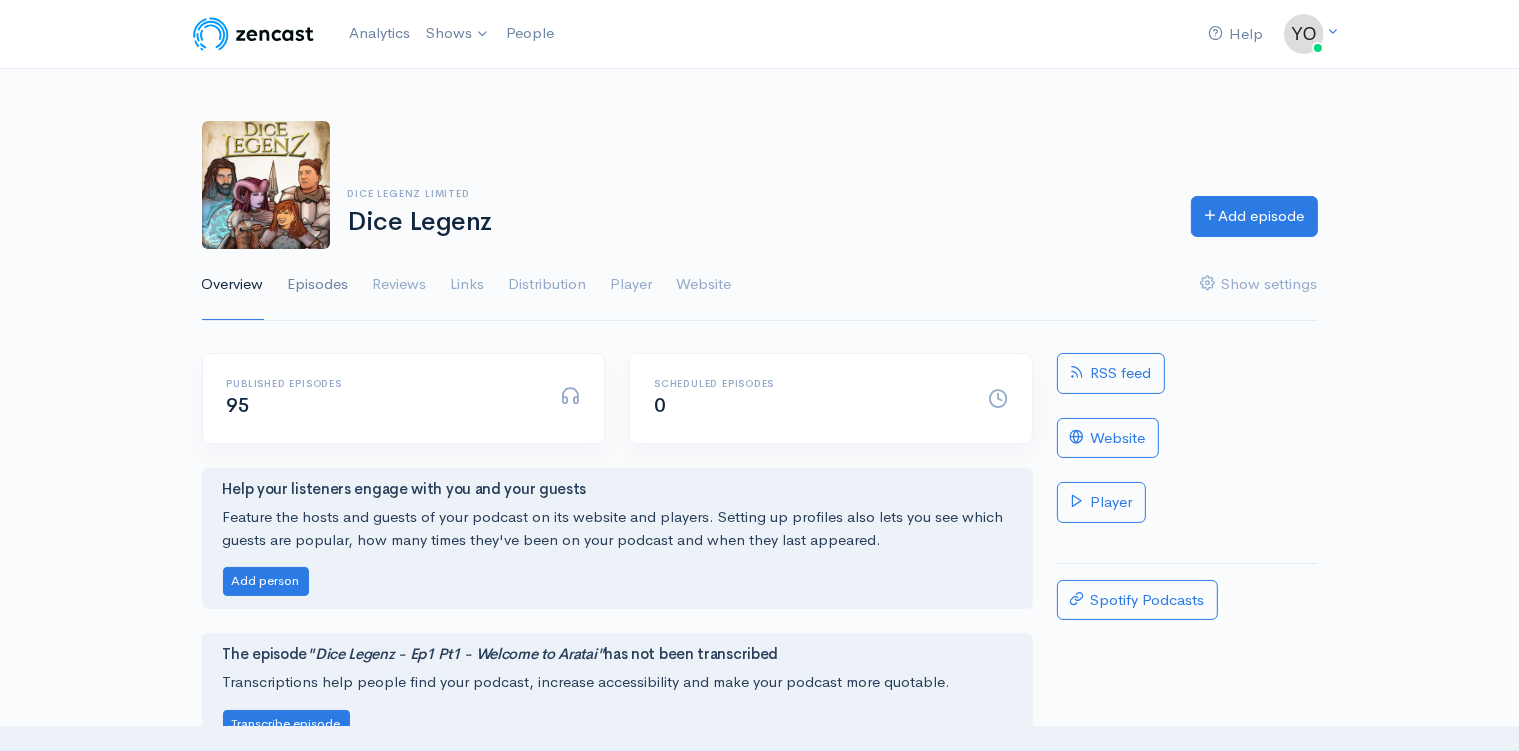 click on "Episodes" at bounding box center (318, 285) 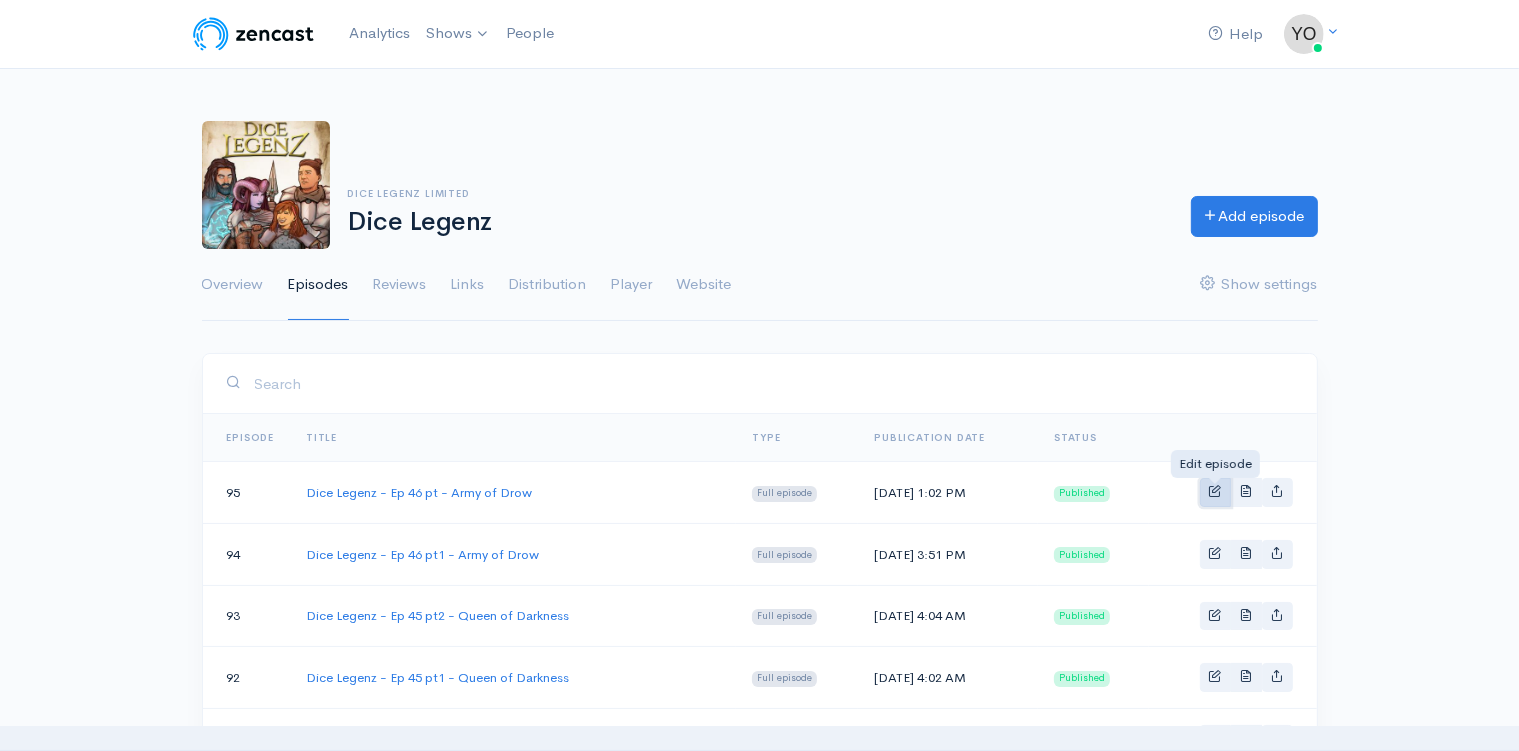 click at bounding box center [1215, 490] 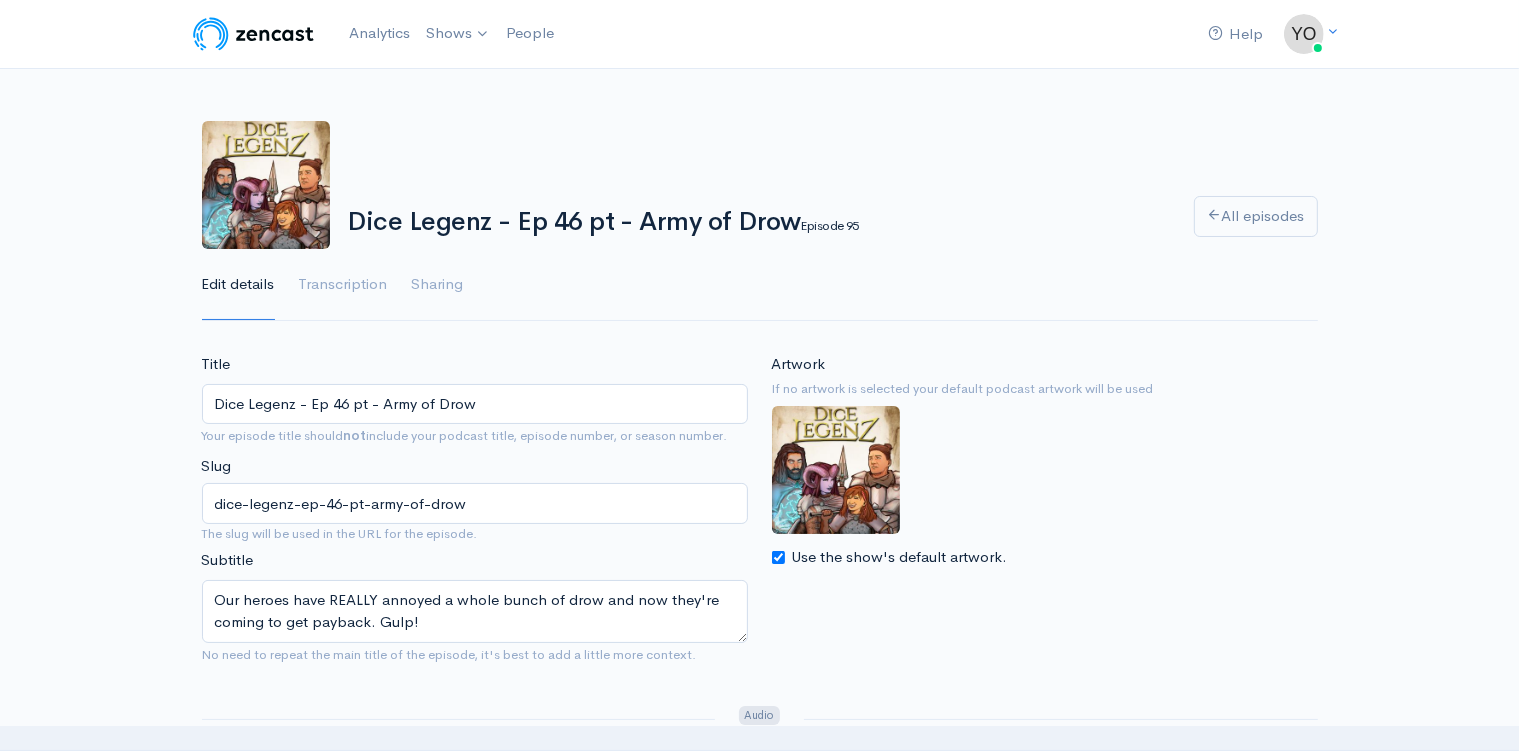 click on "Dice Legenz - Ep 46 pt - Army of Drow" at bounding box center [475, 404] 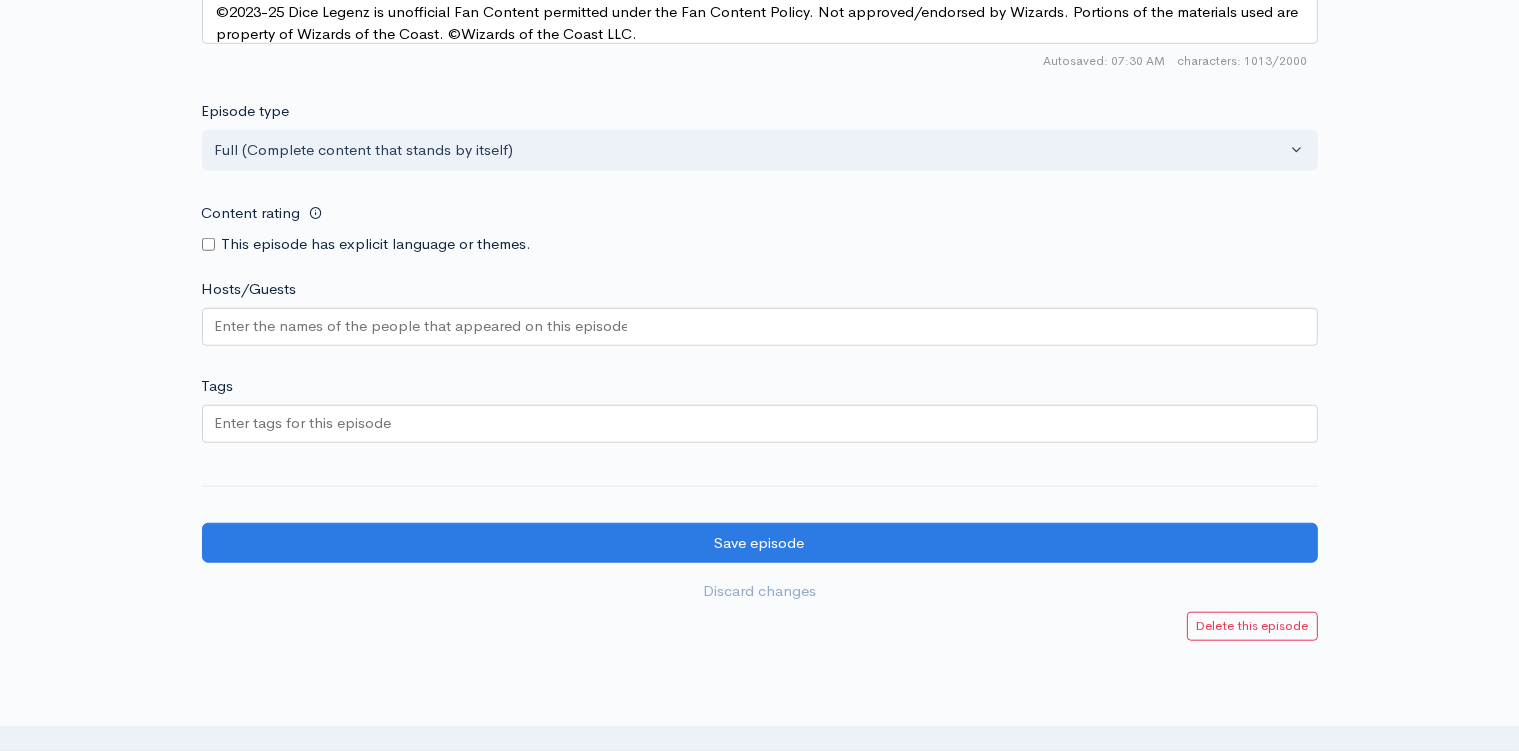 scroll, scrollTop: 1696, scrollLeft: 0, axis: vertical 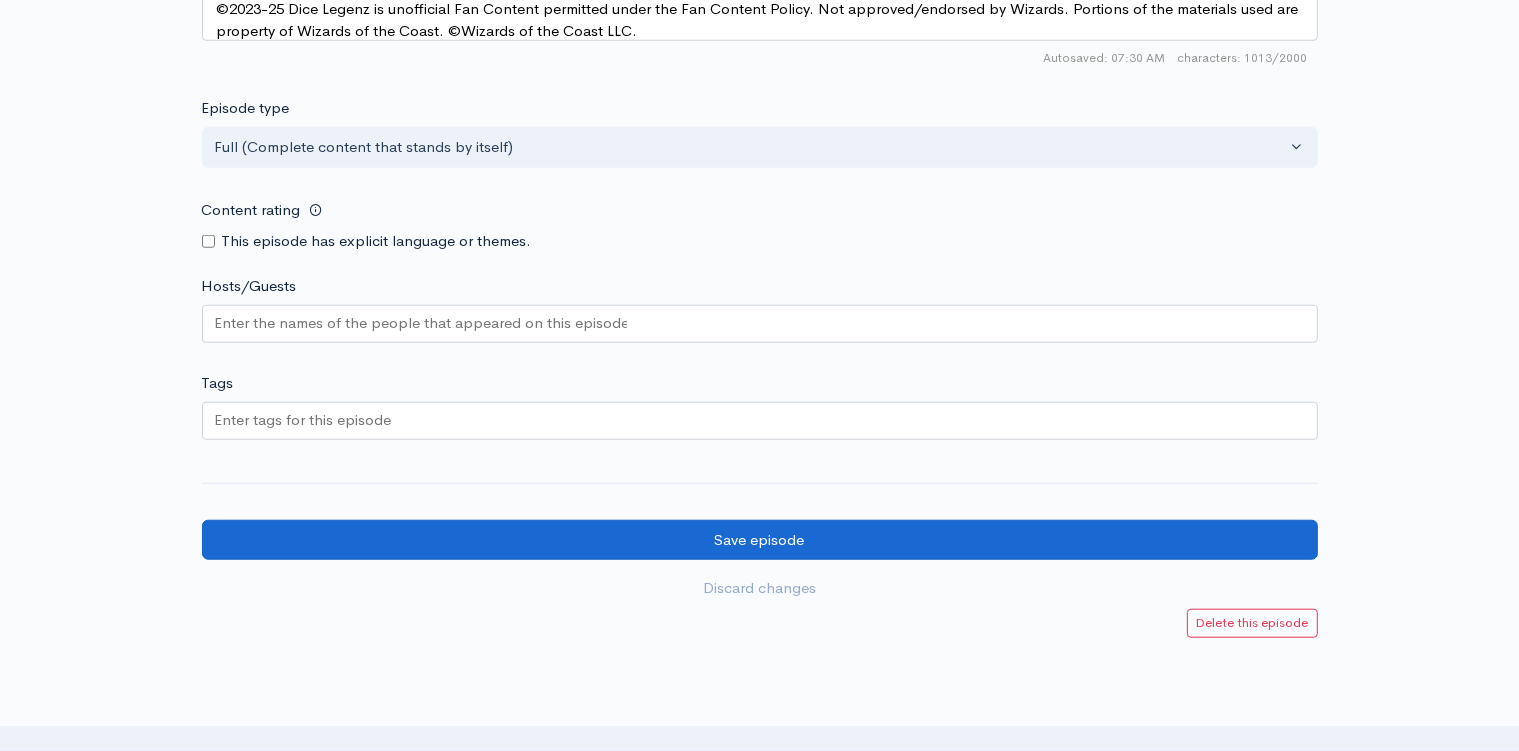 type on "Dice Legenz - Ep 46 pt2 - Army of Drow" 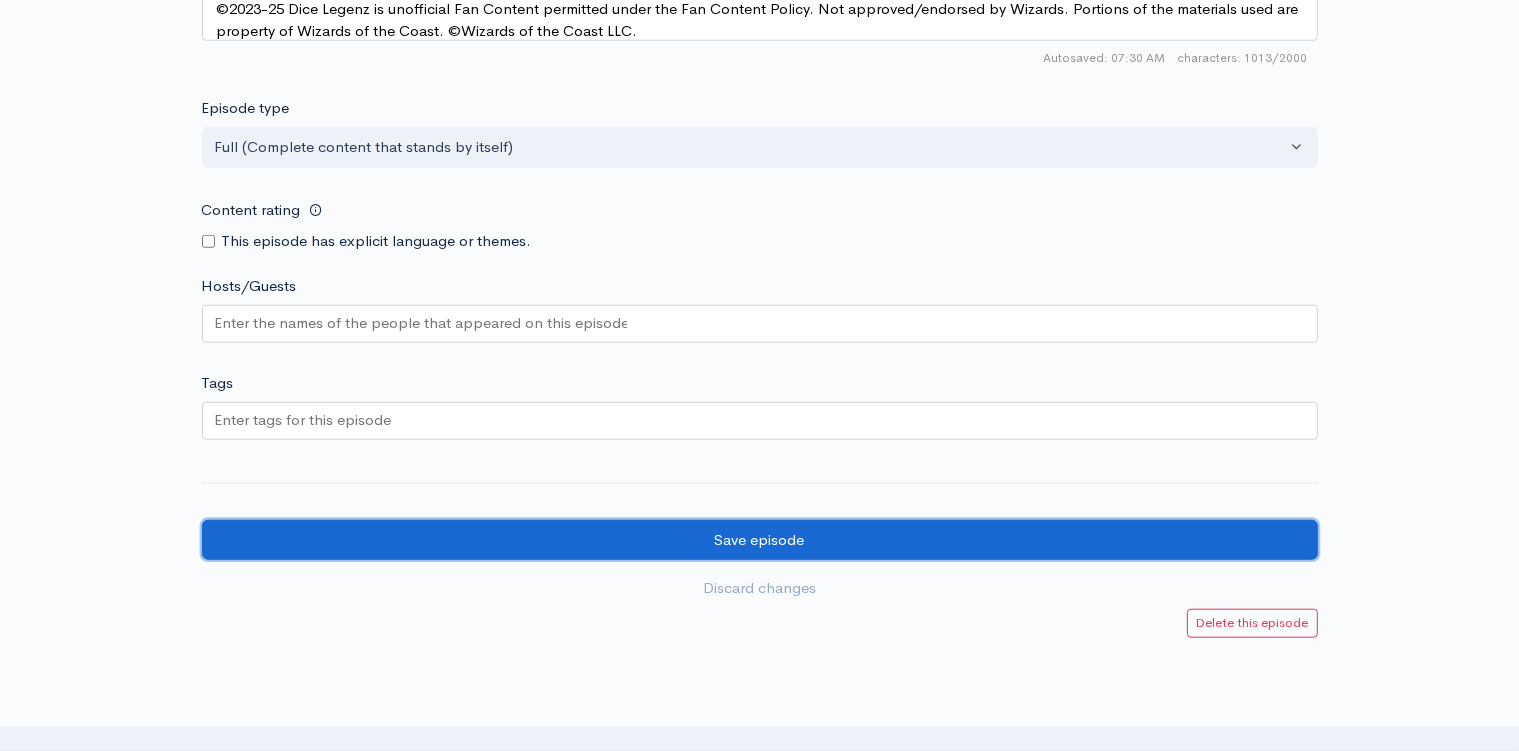 click on "Save episode" at bounding box center [760, 539] 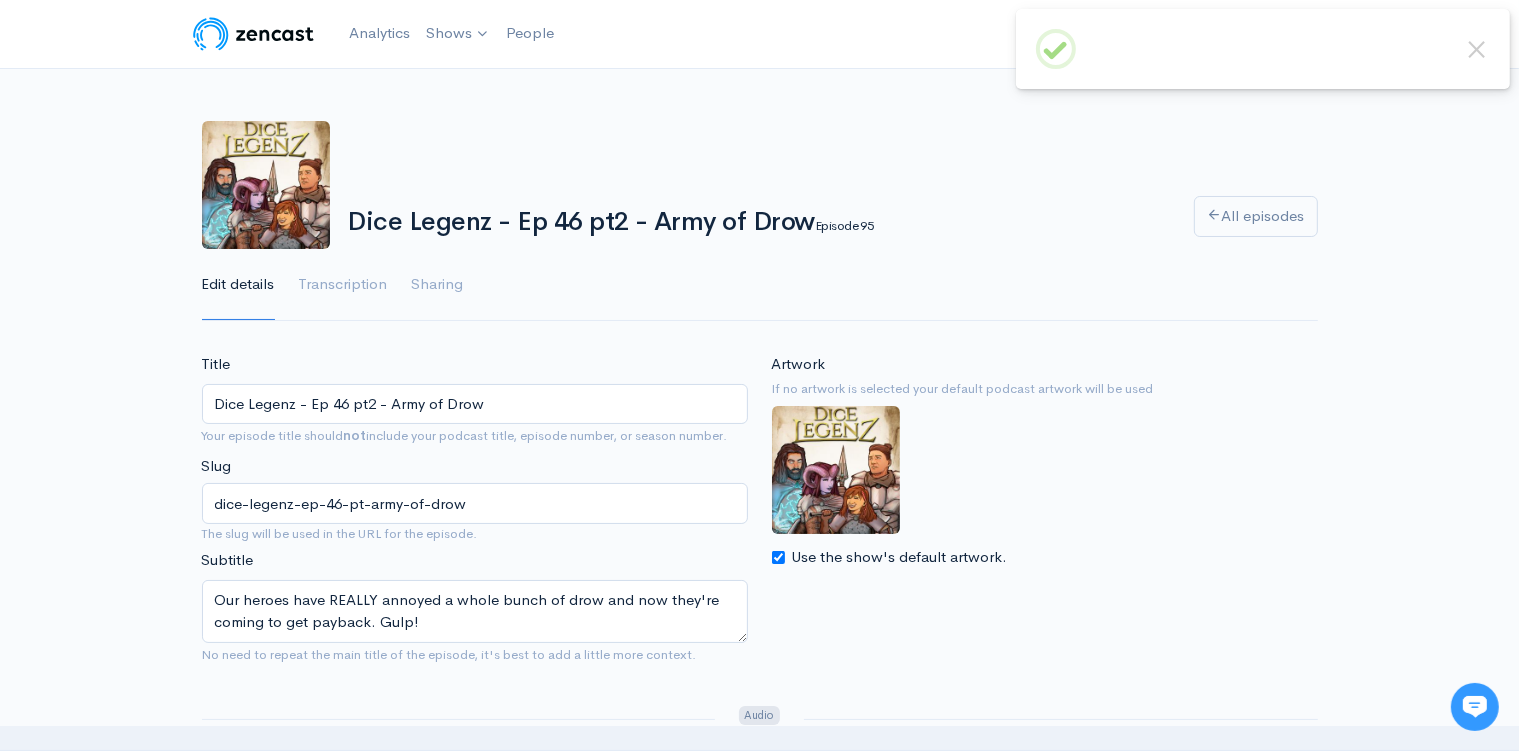 scroll, scrollTop: 0, scrollLeft: 0, axis: both 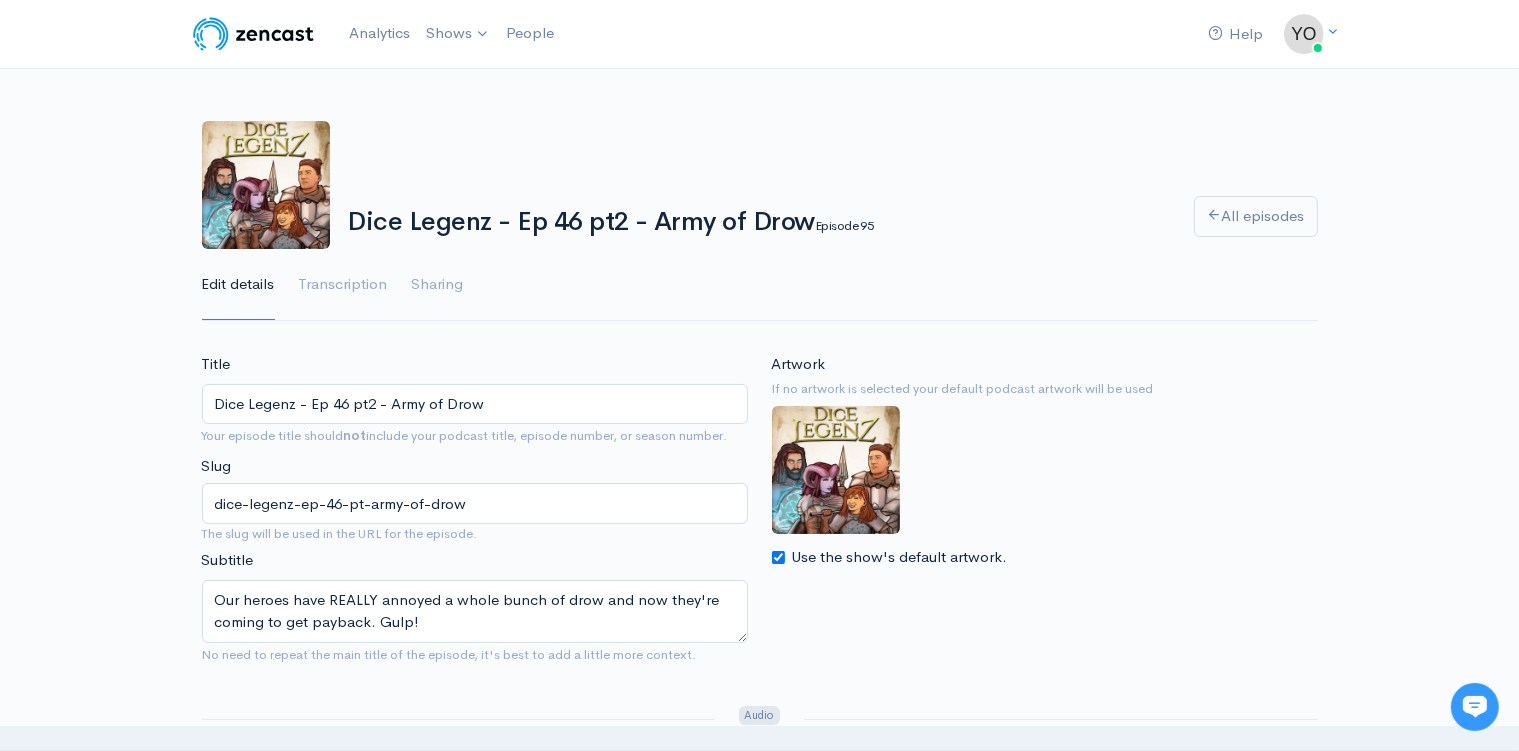 click on "Dice Legenz - Ep 46 pt2 - Army of Drow
Episode 95    All episodes
Edit details
Transcription
Sharing" at bounding box center (759, 209) 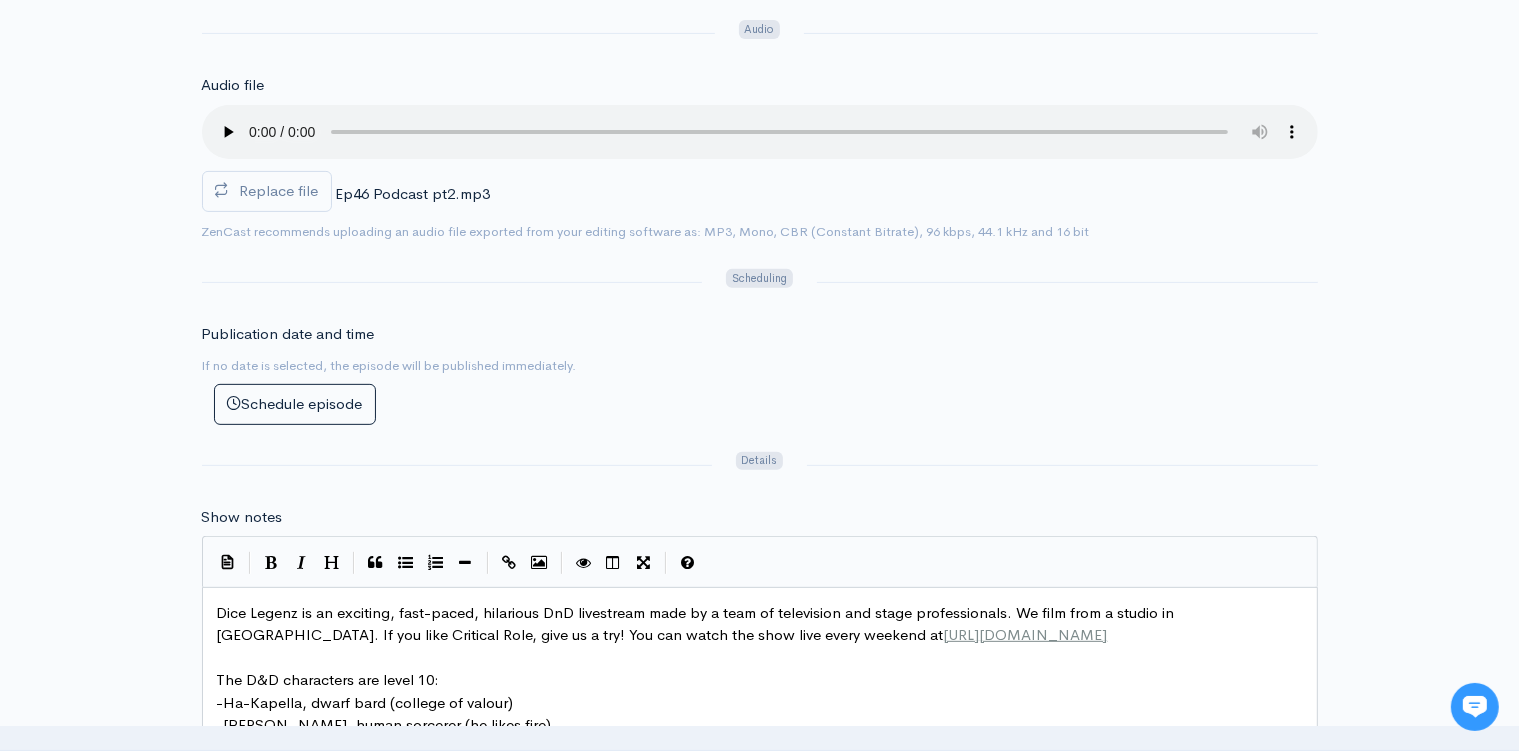 scroll, scrollTop: 792, scrollLeft: 0, axis: vertical 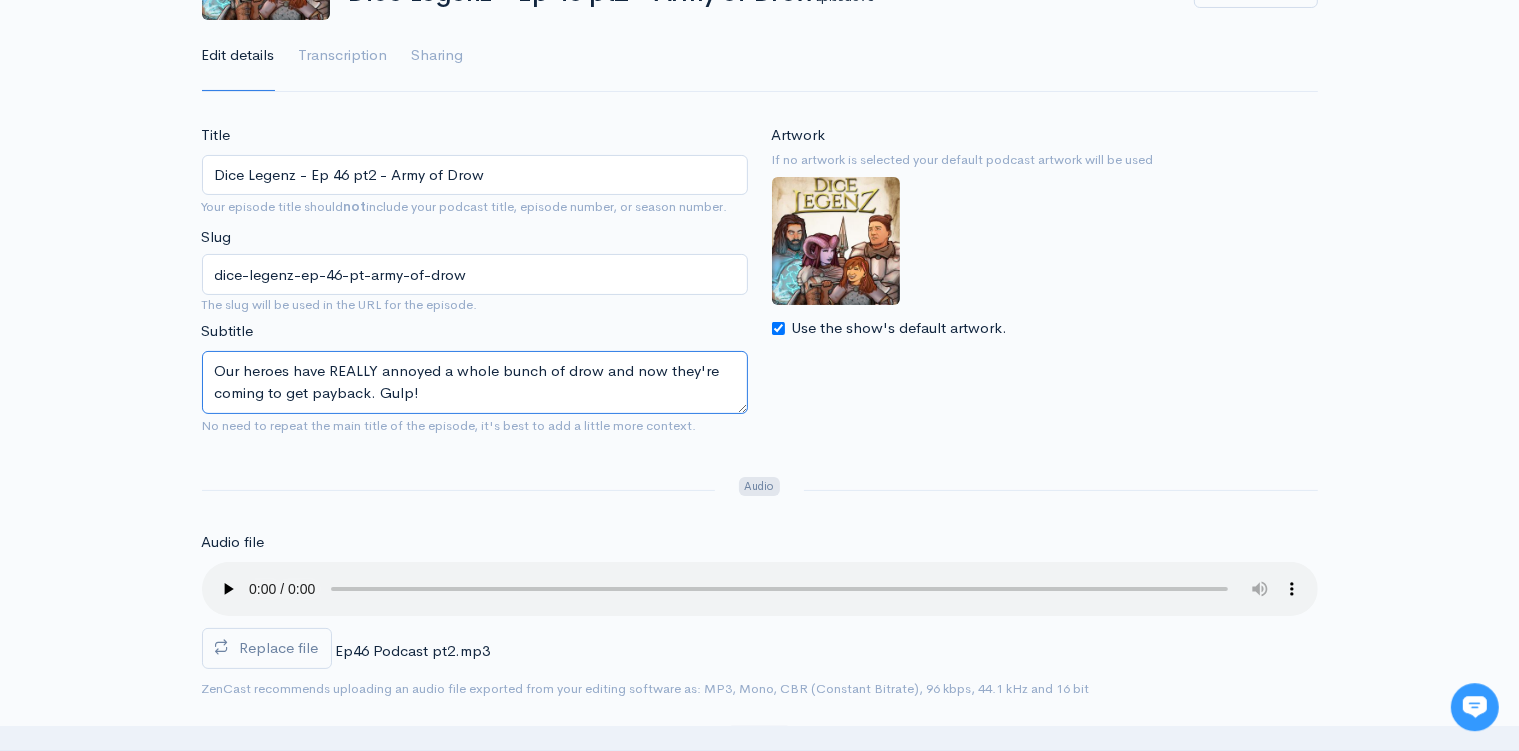 drag, startPoint x: 420, startPoint y: 390, endPoint x: 197, endPoint y: 365, distance: 224.39697 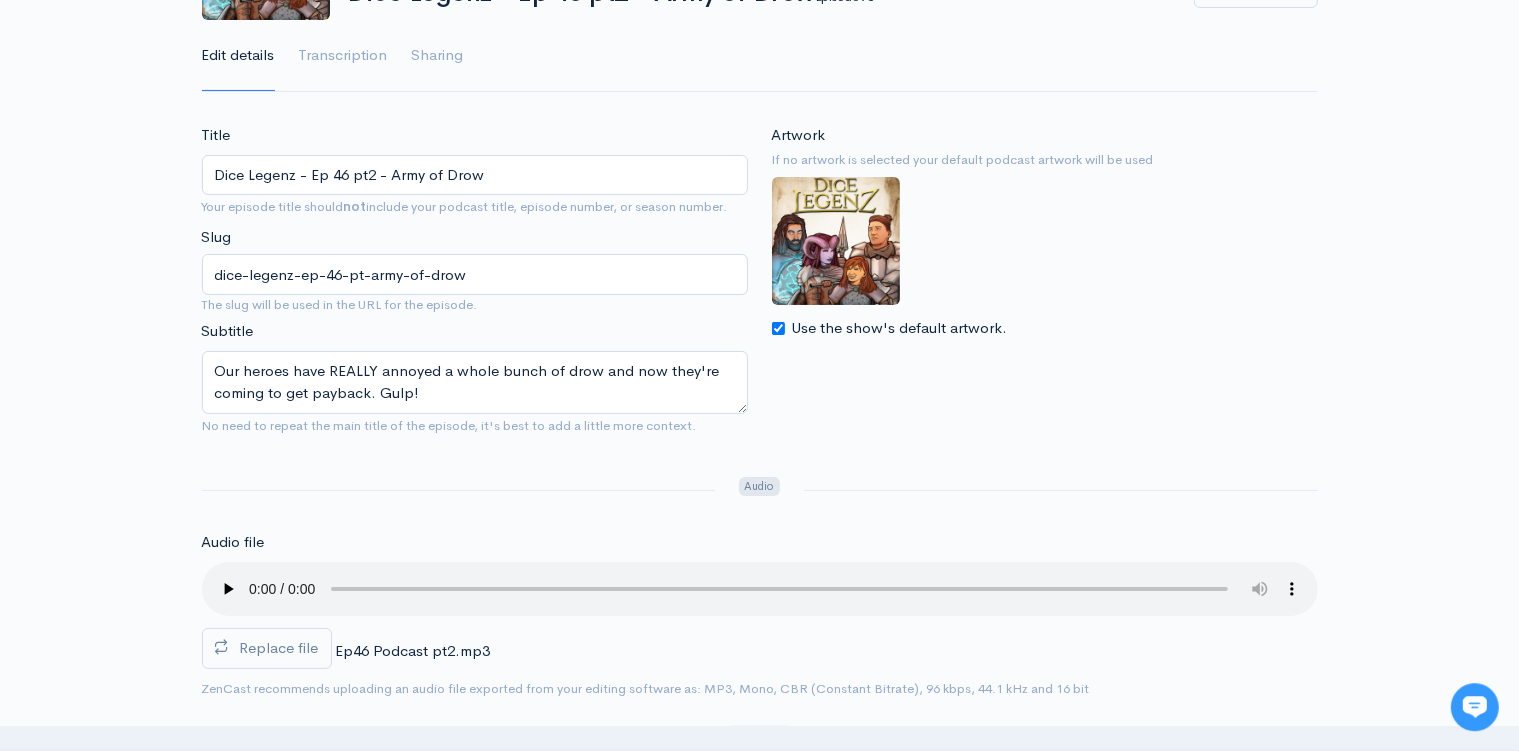 click on "Title   Dice Legenz - Ep 46 pt2 - Army of Drow   Your episode title should  not  include your podcast
title, episode number, or season number.   Slug   dice-legenz-ep-46-pt-army-of-drow   The slug will be used in the URL for the episode.   Subtitle   Our heroes have REALLY annoyed a whole bunch of drow and now they're coming to get payback. Gulp!   No need to repeat the main title of the episode, it's best to add a little more context.   Artwork
If no artwork is selected your default podcast artwork will be used
Use the show's default artwork.     0               Audio     Audio file       Replace file     Ep46 Podcast pt2.mp3                 0     ZenCast recommends uploading an audio file exported from your editing
software as: MP3, Mono, CBR (Constant Bitrate), 96 kbps, 44.1 kHz and 16 bit     Scheduling     Publication date and time   If no date is selected, the episode will be published immediately.    Schedule episode
×   Get the episode scheduler" at bounding box center (759, 1114) 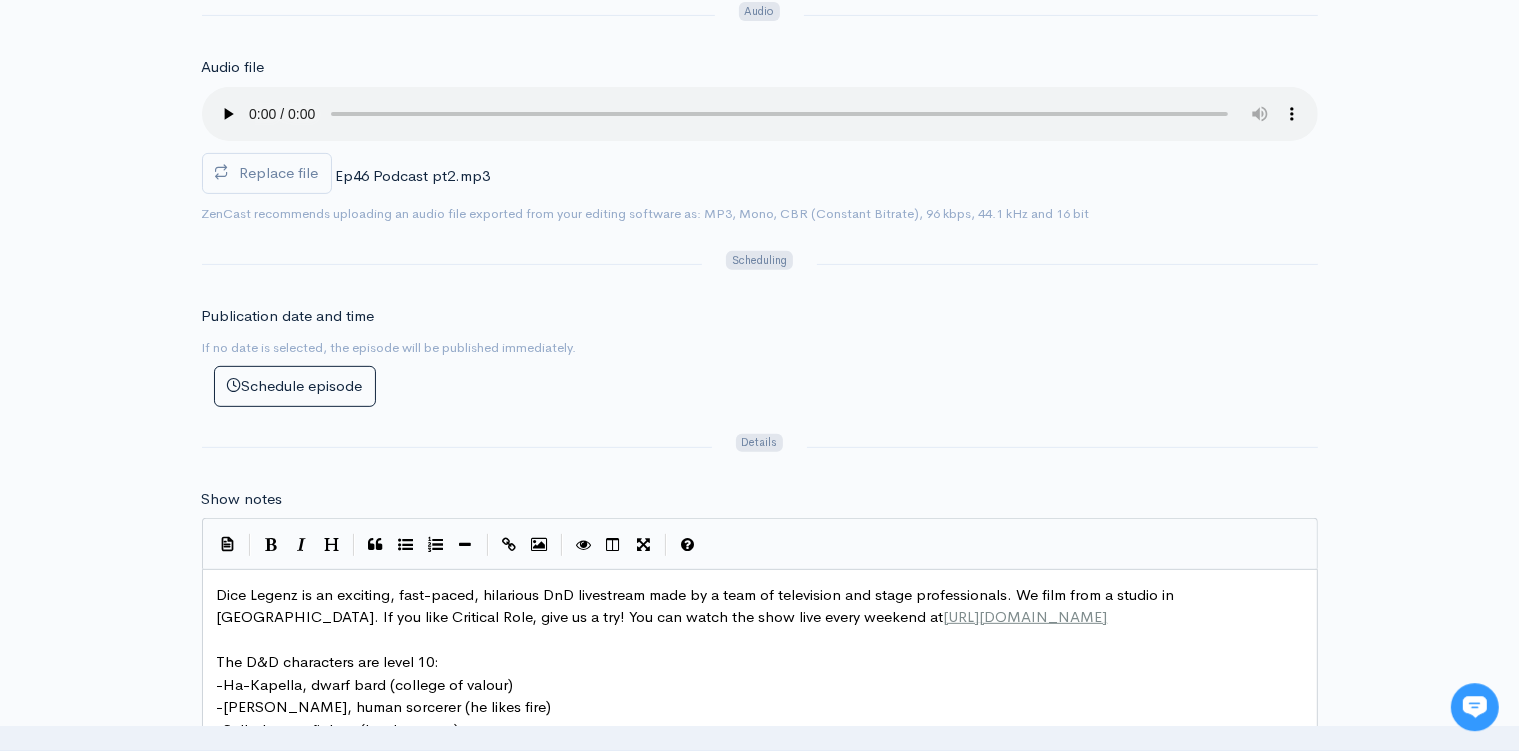 scroll, scrollTop: 757, scrollLeft: 0, axis: vertical 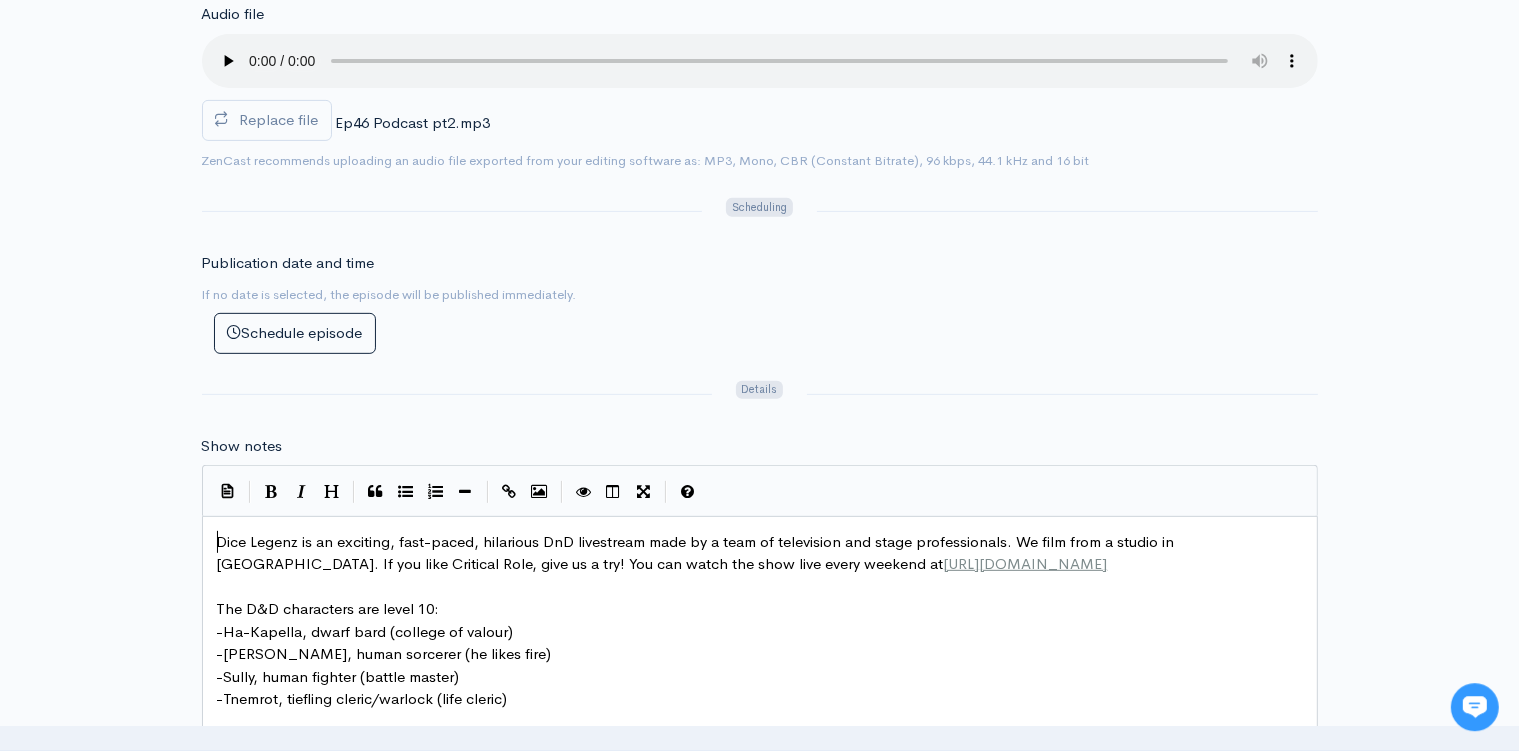 click on "Dice Legenz is an exciting, fast-paced, hilarious DnD livestream made by a team of television and stage professionals. We film from a studio in New Zealand. If you like Critical Role, give us a try! You can watch the show live every weekend at  https://twitch.tv/dicelegenz" at bounding box center (698, 553) 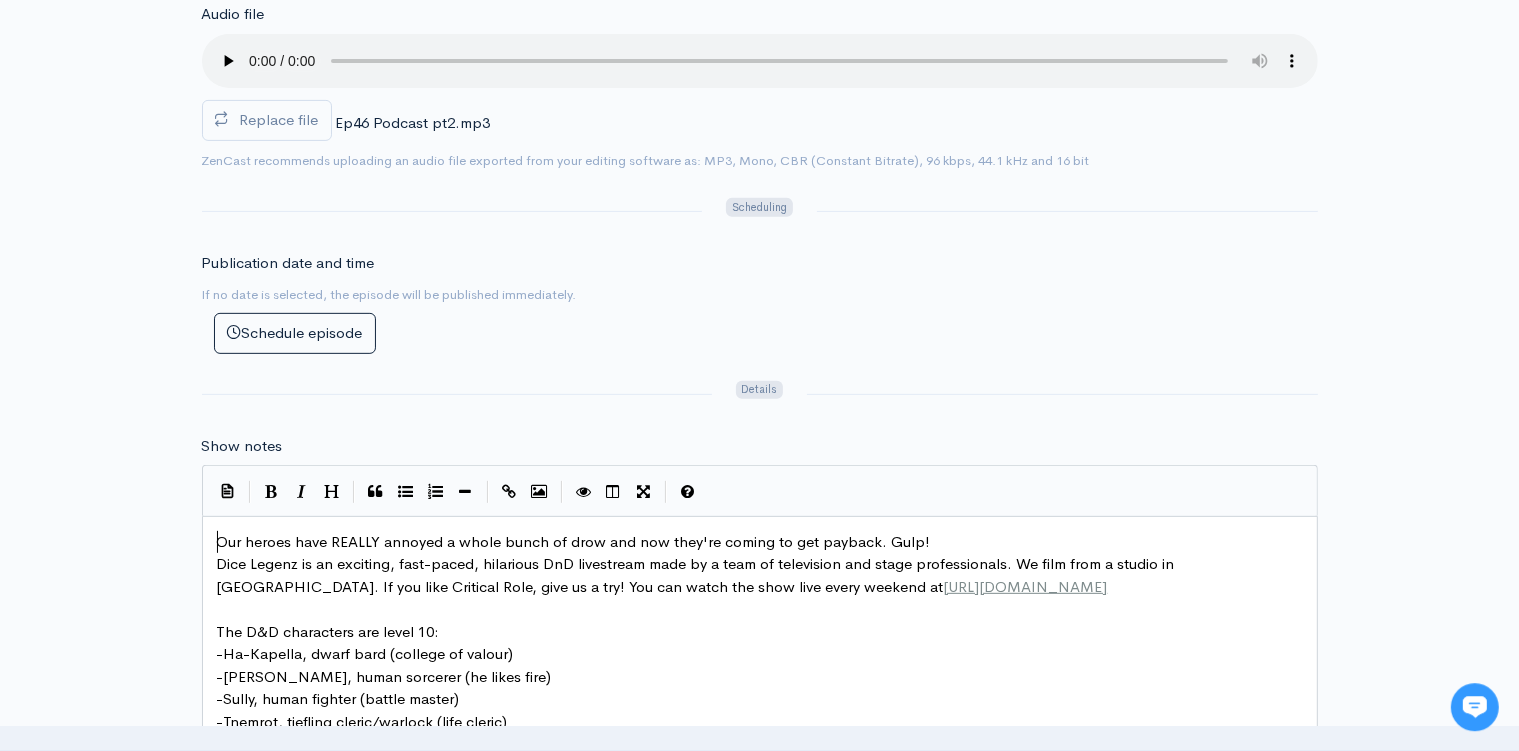 click on "Our heroes have REALLY annoyed a whole bunch of drow and now they're coming to get payback. Gulp!" at bounding box center [574, 541] 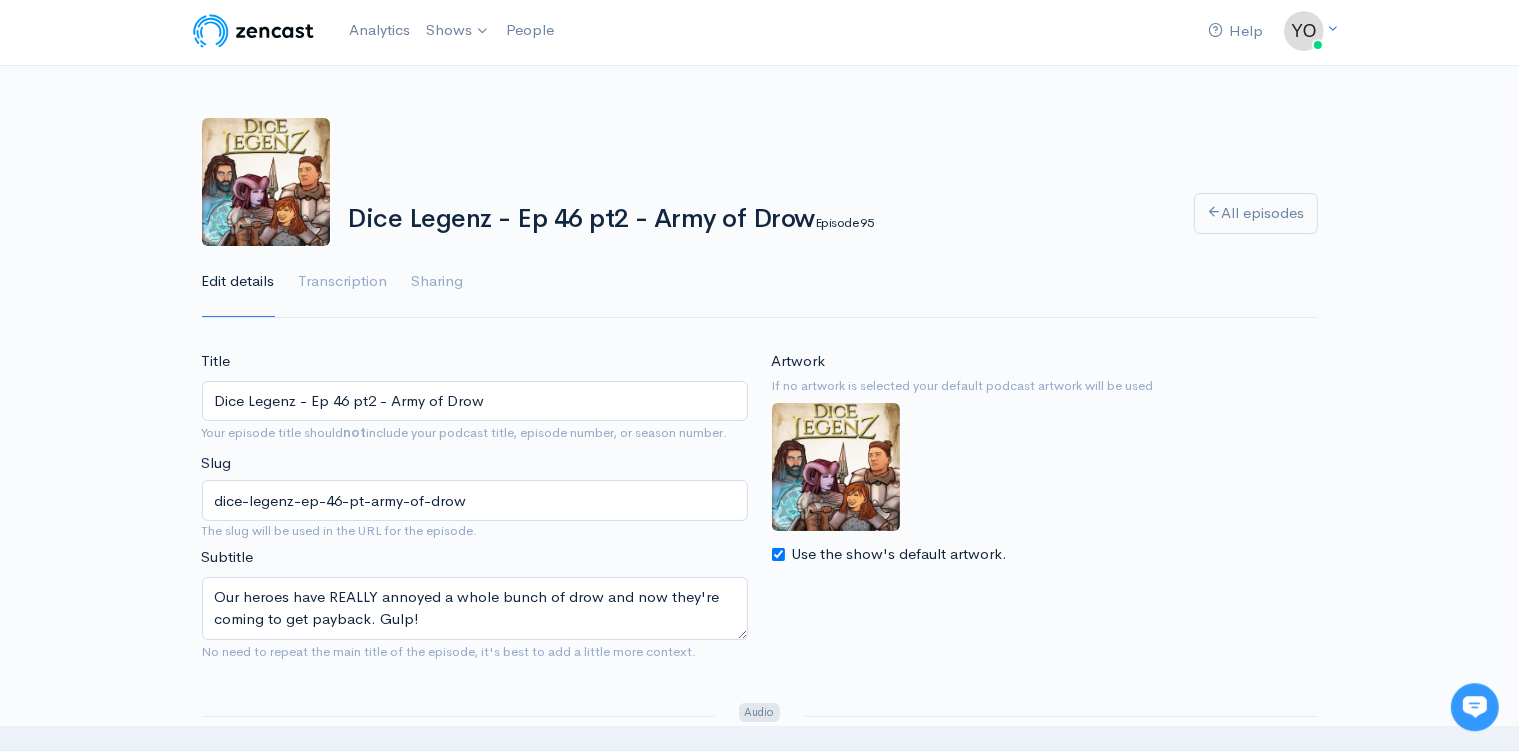 scroll, scrollTop: 0, scrollLeft: 0, axis: both 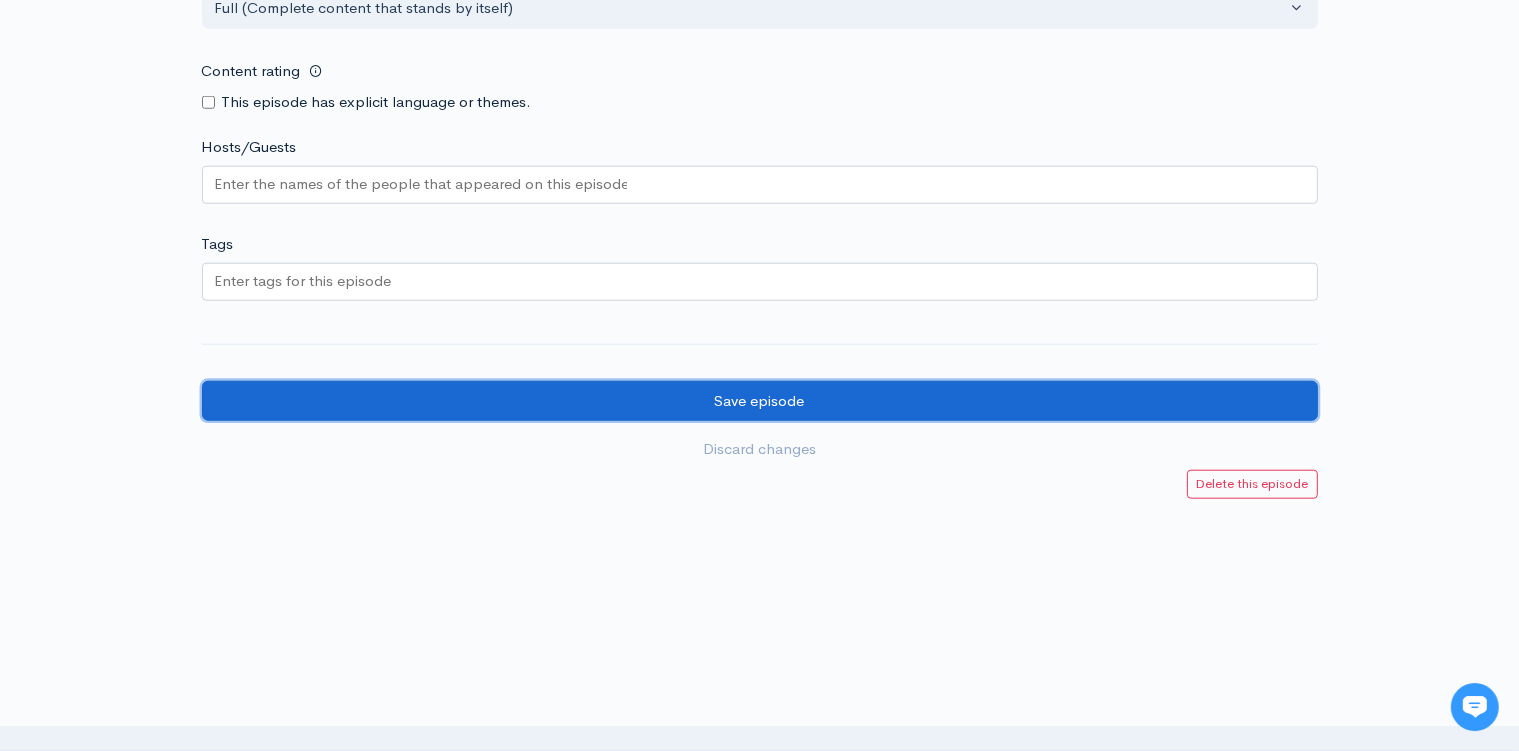 click on "Save episode" at bounding box center (760, 401) 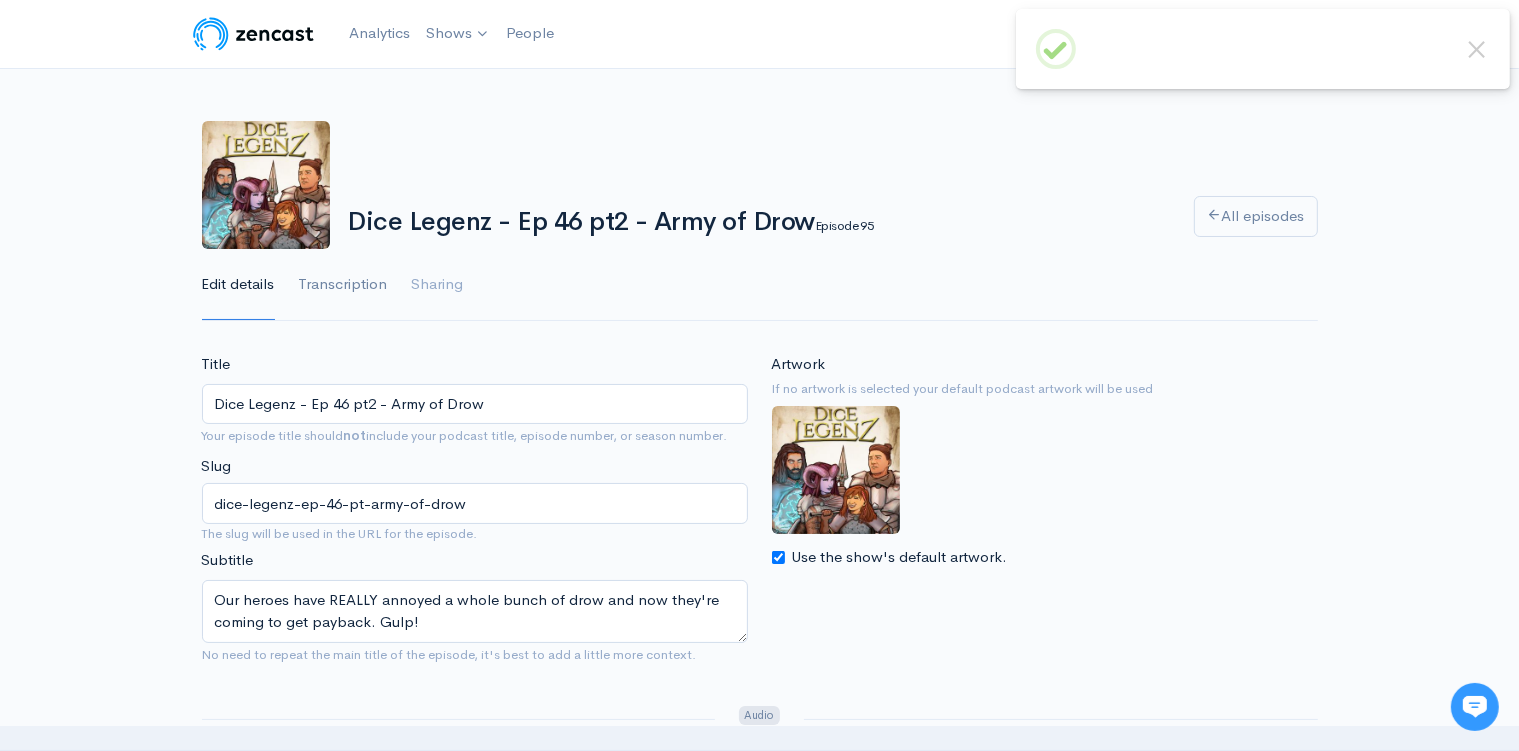scroll, scrollTop: 0, scrollLeft: 0, axis: both 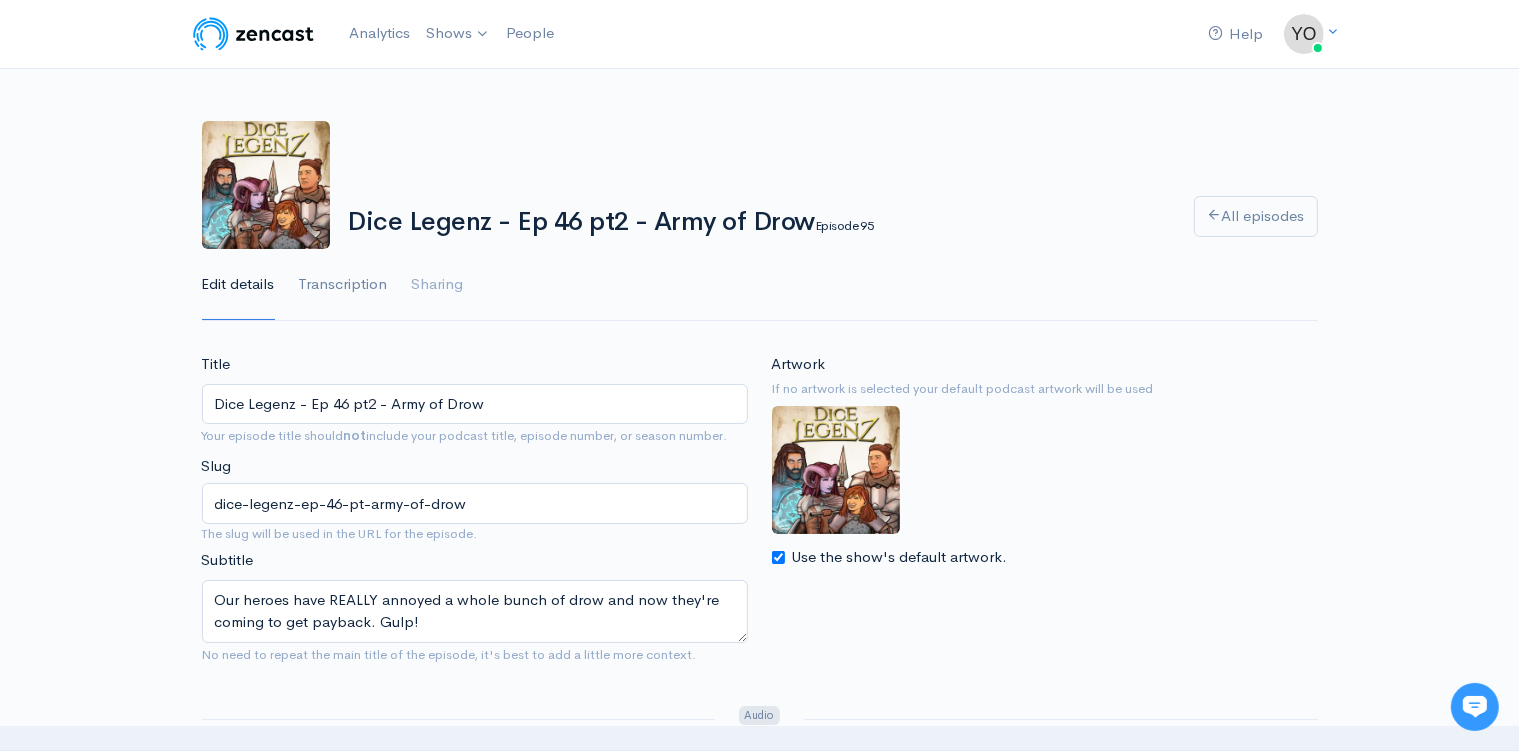 click on "Transcription" at bounding box center (343, 285) 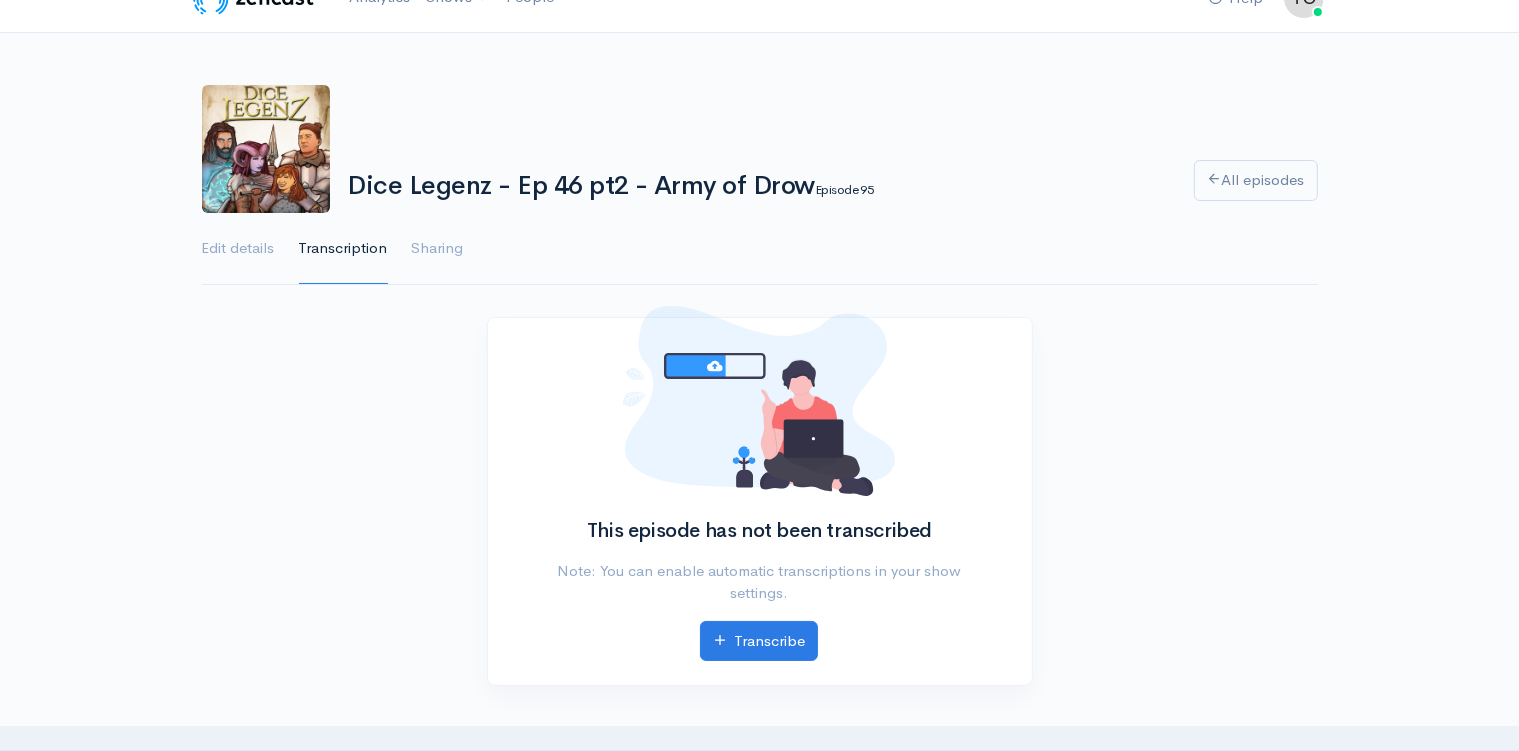 scroll, scrollTop: 0, scrollLeft: 0, axis: both 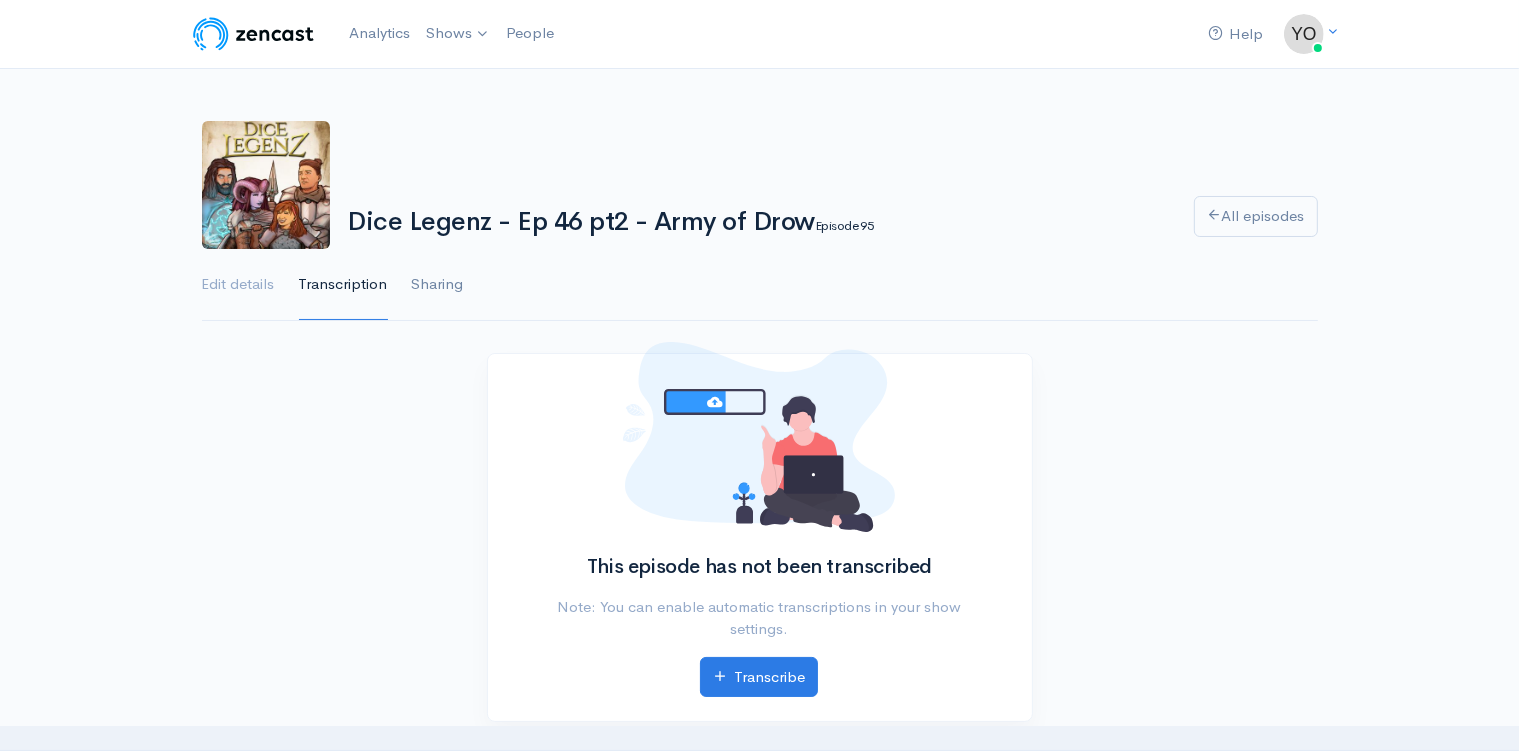 click on "Sharing" at bounding box center (438, 285) 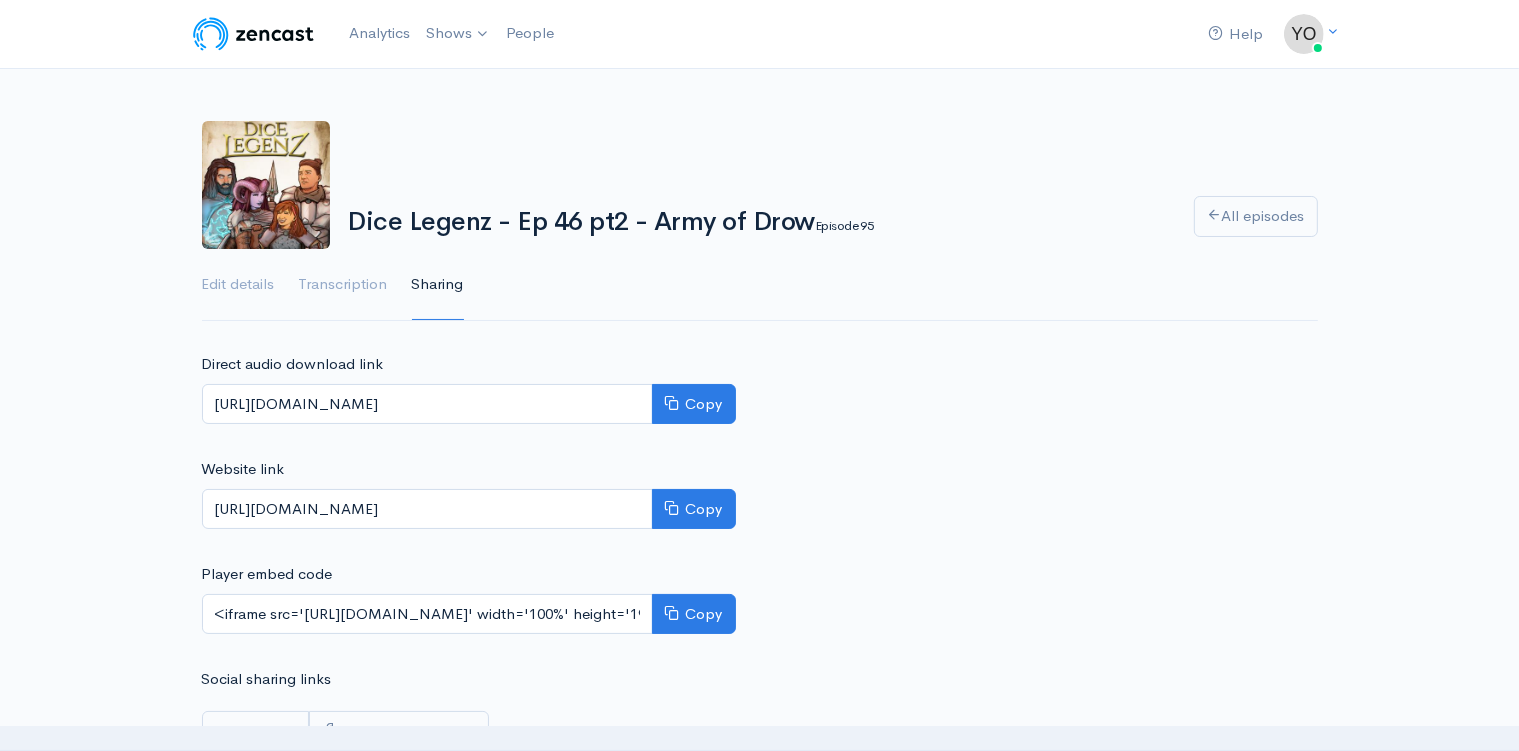 click on "Help
Notifications
View all
Your profile   Team settings     Default team   Current     Logout
Analytics
Shows
Dice Legenz
Add a new show
People
Dice Legenz - Ep 46 pt2 - Army of Drow
Episode 95    All episodes
Edit details
Transcription
Sharing
Direct audio download link   [URL][DOMAIN_NAME]   Copy   Website link   [URL][DOMAIN_NAME]   Copy   Player embed code     Copy     Social sharing links     Share on X   Share on Facebook" at bounding box center (759, 386) 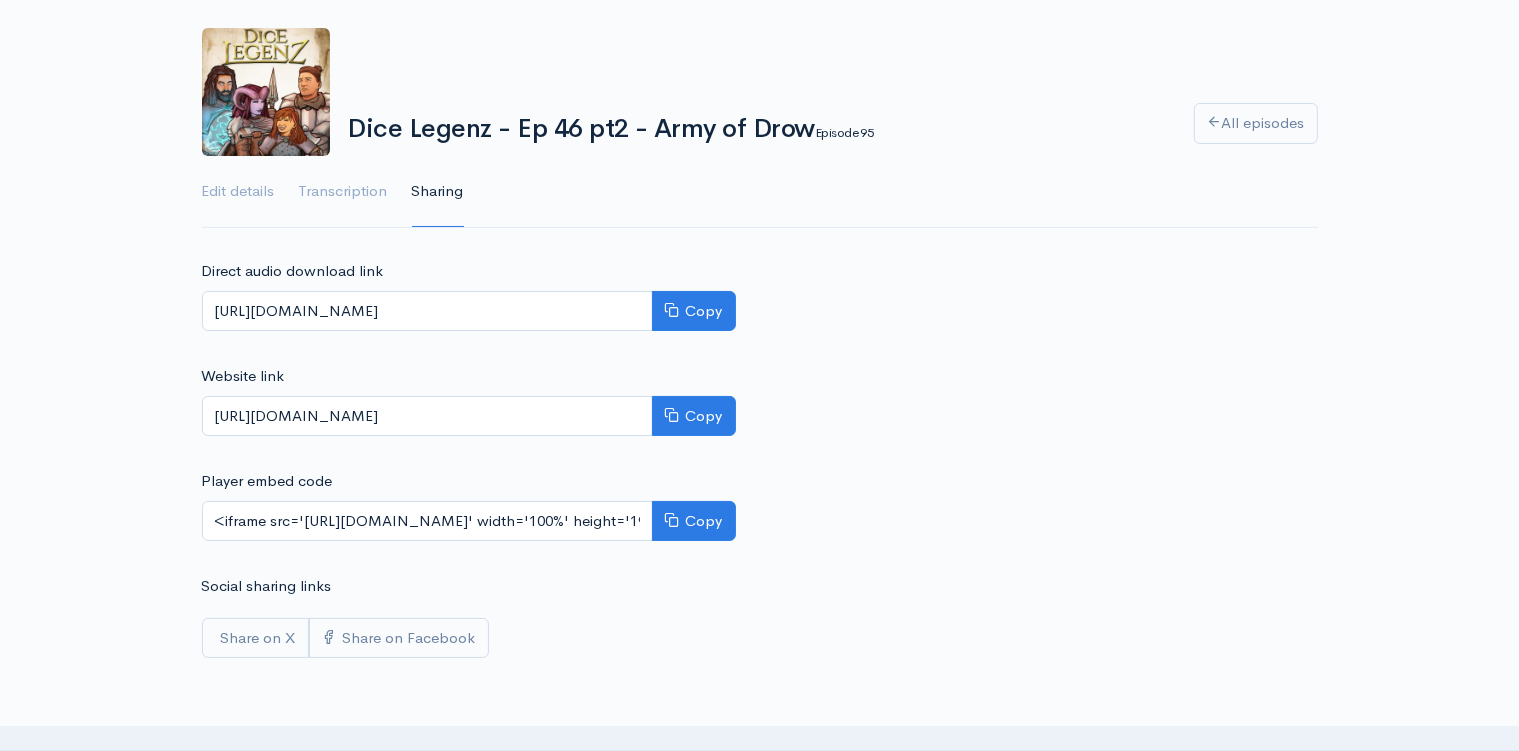 scroll, scrollTop: 0, scrollLeft: 0, axis: both 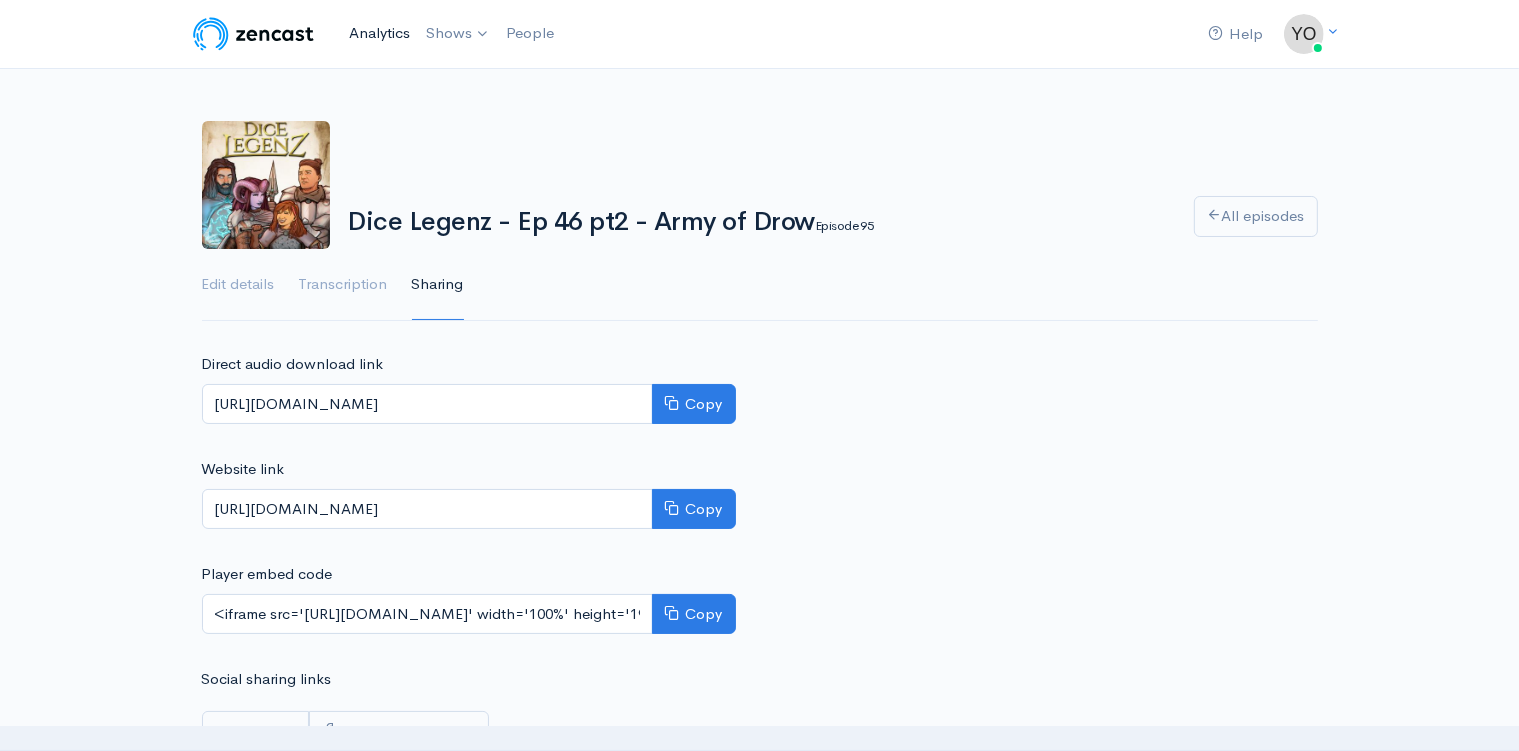click on "Analytics" at bounding box center (379, 33) 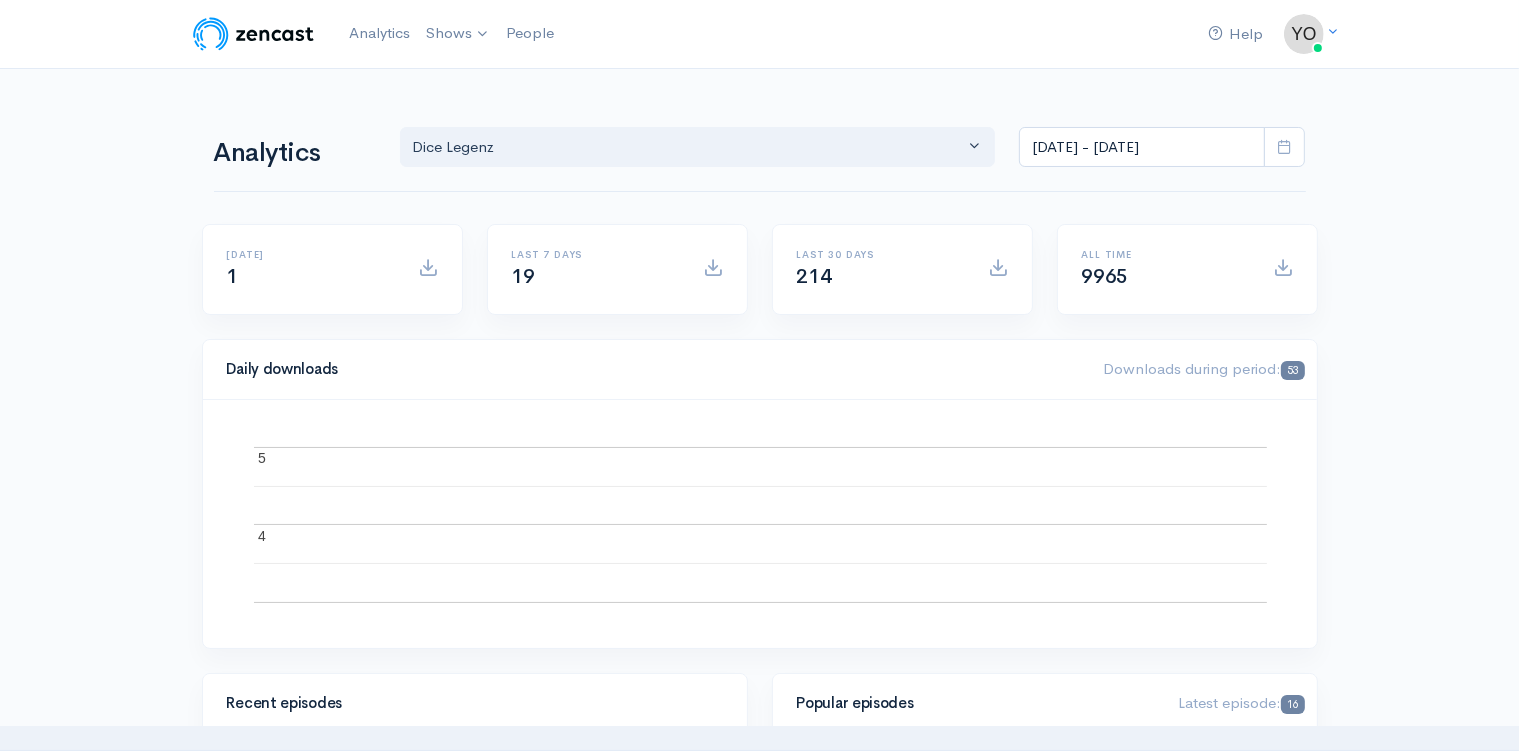 click on "Help
Notifications
View all
Your profile   Team settings     Default team   Current     Logout
Analytics
Shows
Dice Legenz
Add a new show
People
Analytics
Dice Legenz Dice Legenz     [DATE] - [DATE]
[DATE]
1
Last 7 days
19
Last 30 days
214
All time
9965
Daily downloads
Downloads during period:  53   4 4 5 5 Ep. 94 (
Recent episodes
3 3.5 4 4.5 5 Ep. 95
Latest episode:  16" at bounding box center [759, 1417] 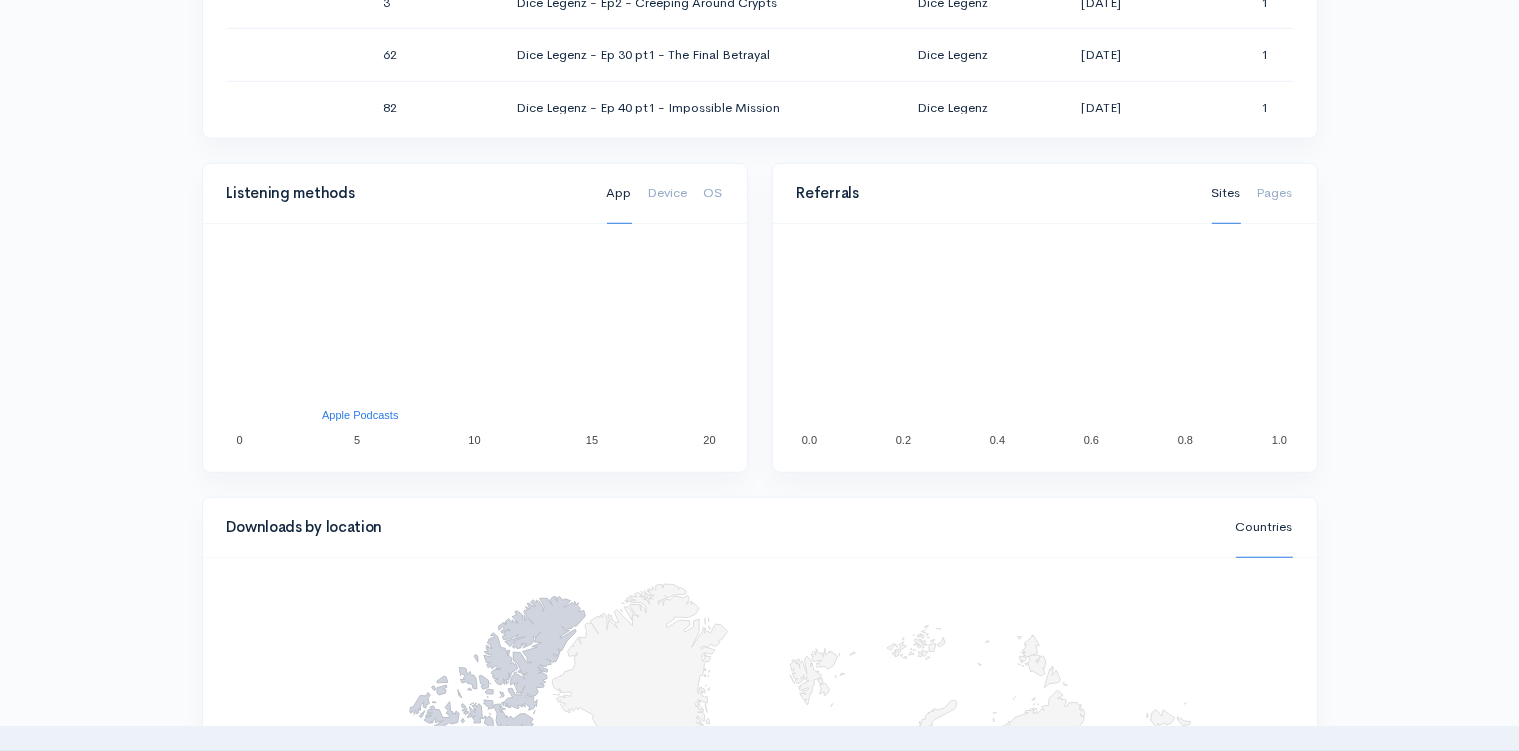 scroll, scrollTop: 1425, scrollLeft: 0, axis: vertical 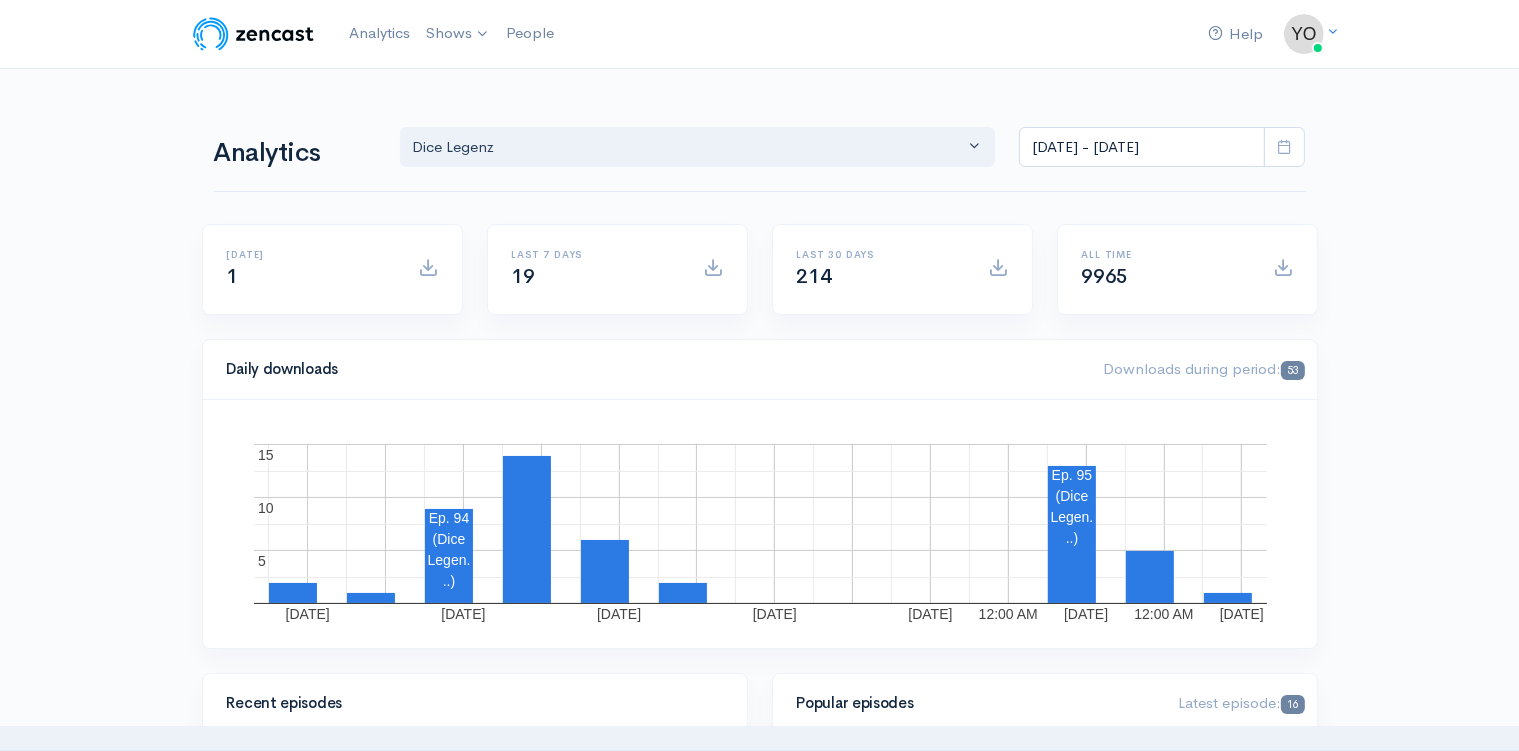 click at bounding box center (1284, 147) 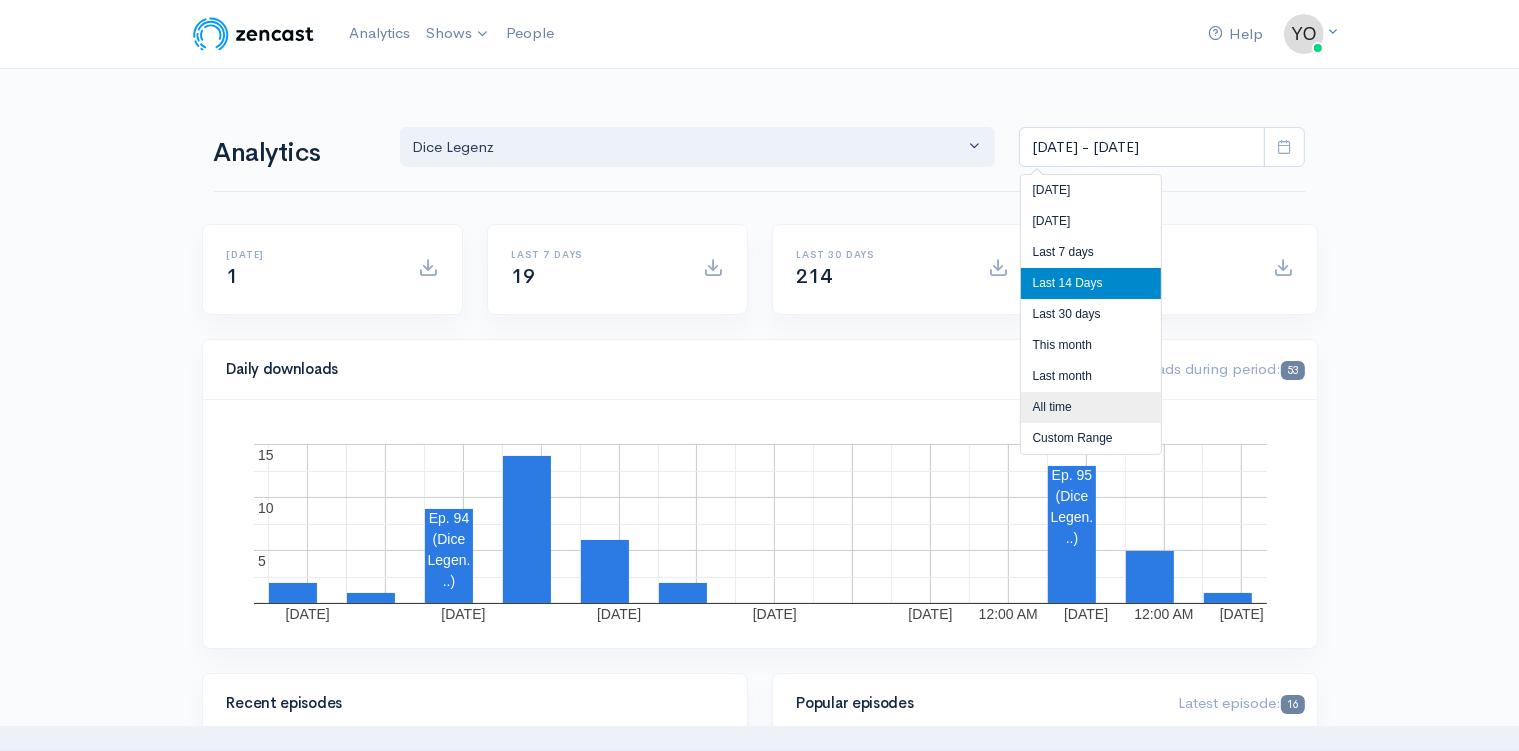 click on "All time" at bounding box center (1091, 407) 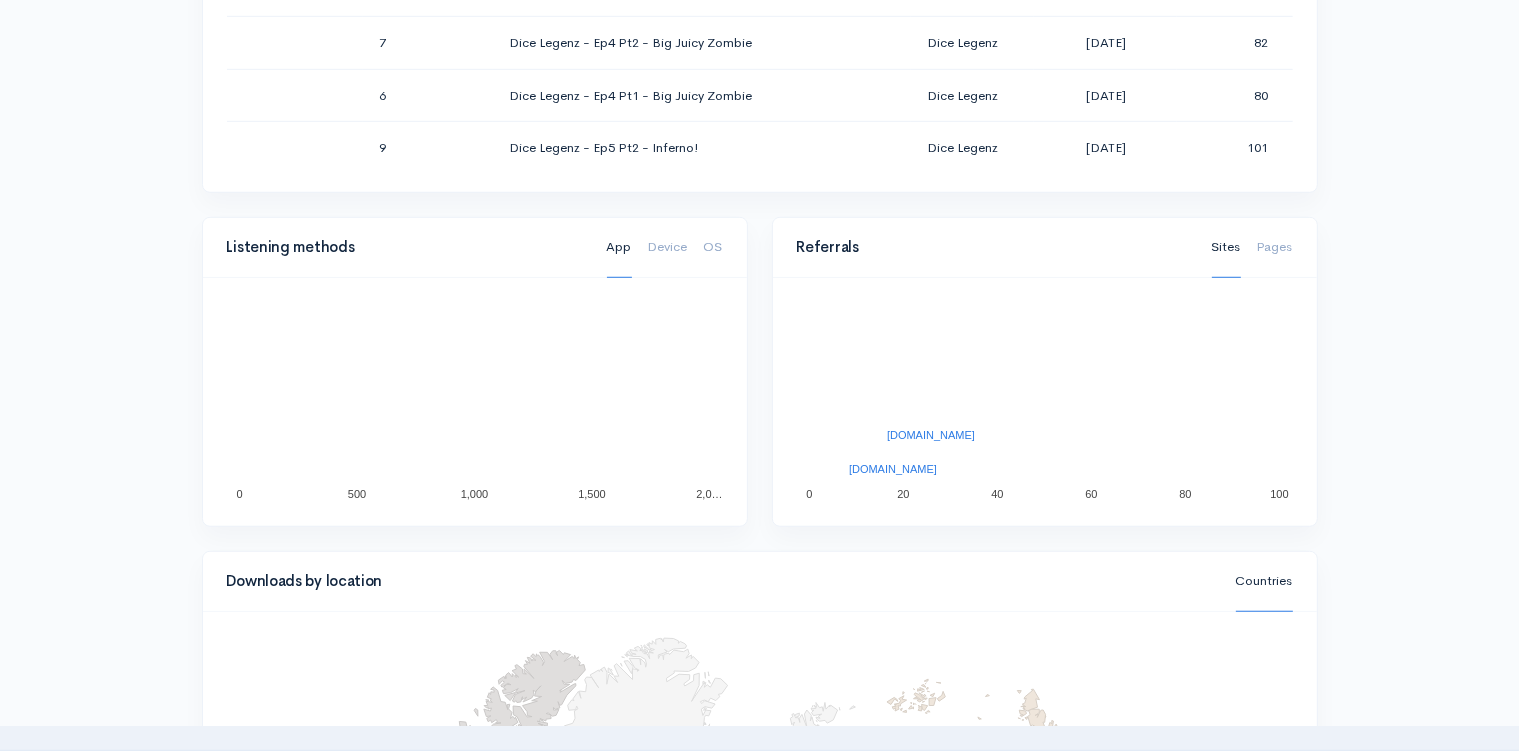 scroll, scrollTop: 1411, scrollLeft: 0, axis: vertical 